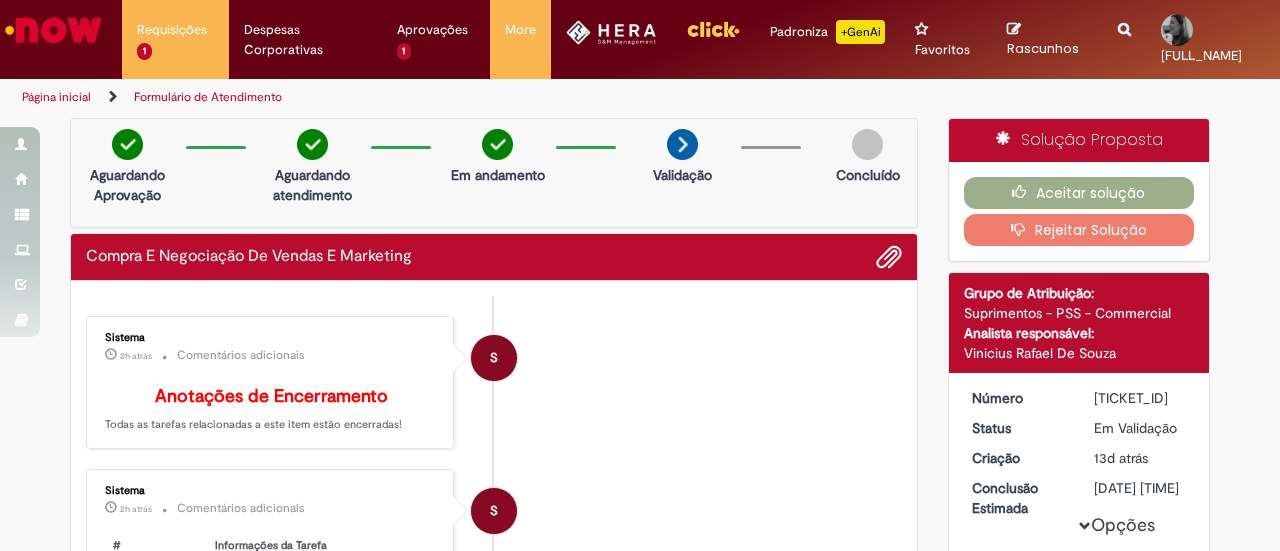 scroll, scrollTop: 0, scrollLeft: 0, axis: both 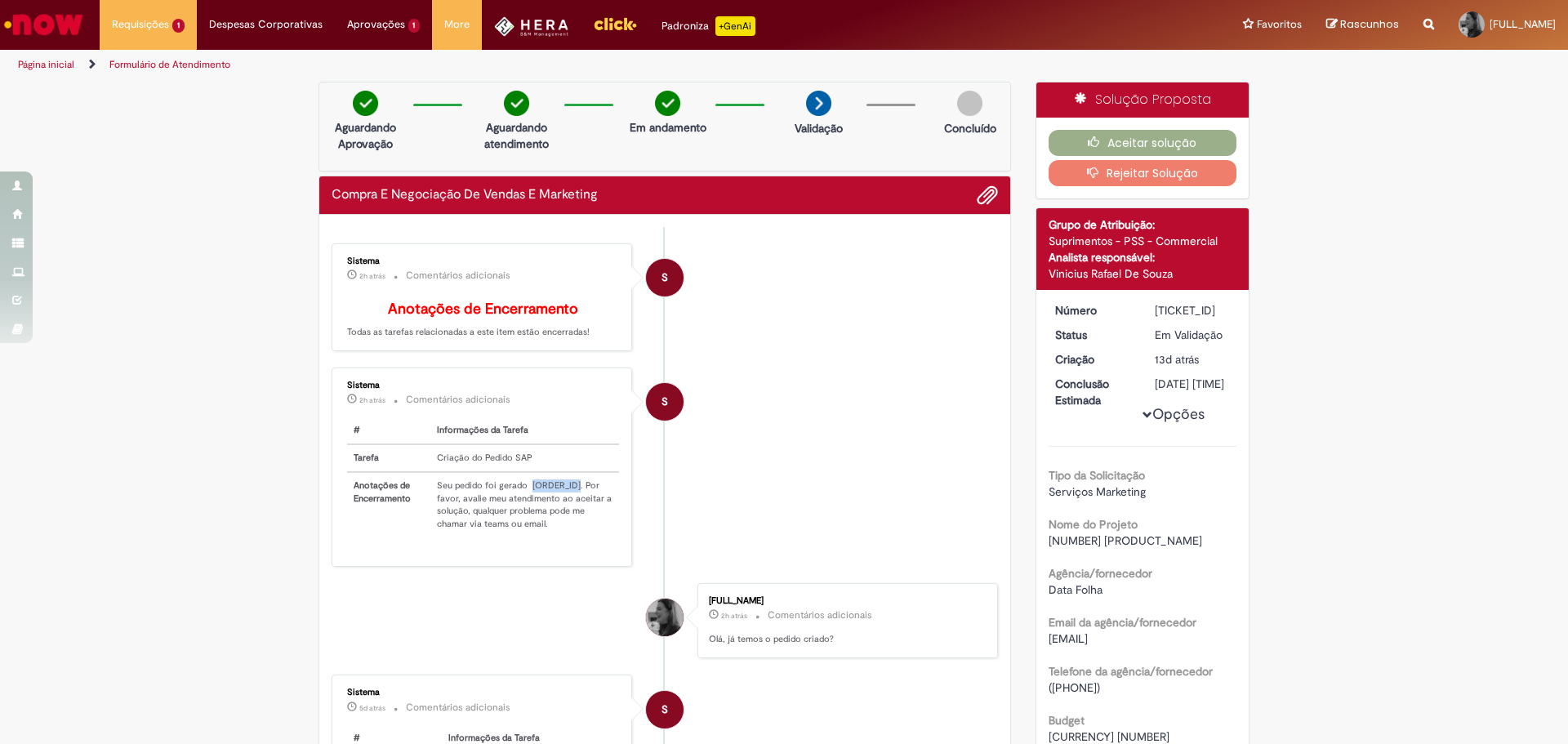 drag, startPoint x: 525, startPoint y: 510, endPoint x: 572, endPoint y: 511, distance: 47.010637 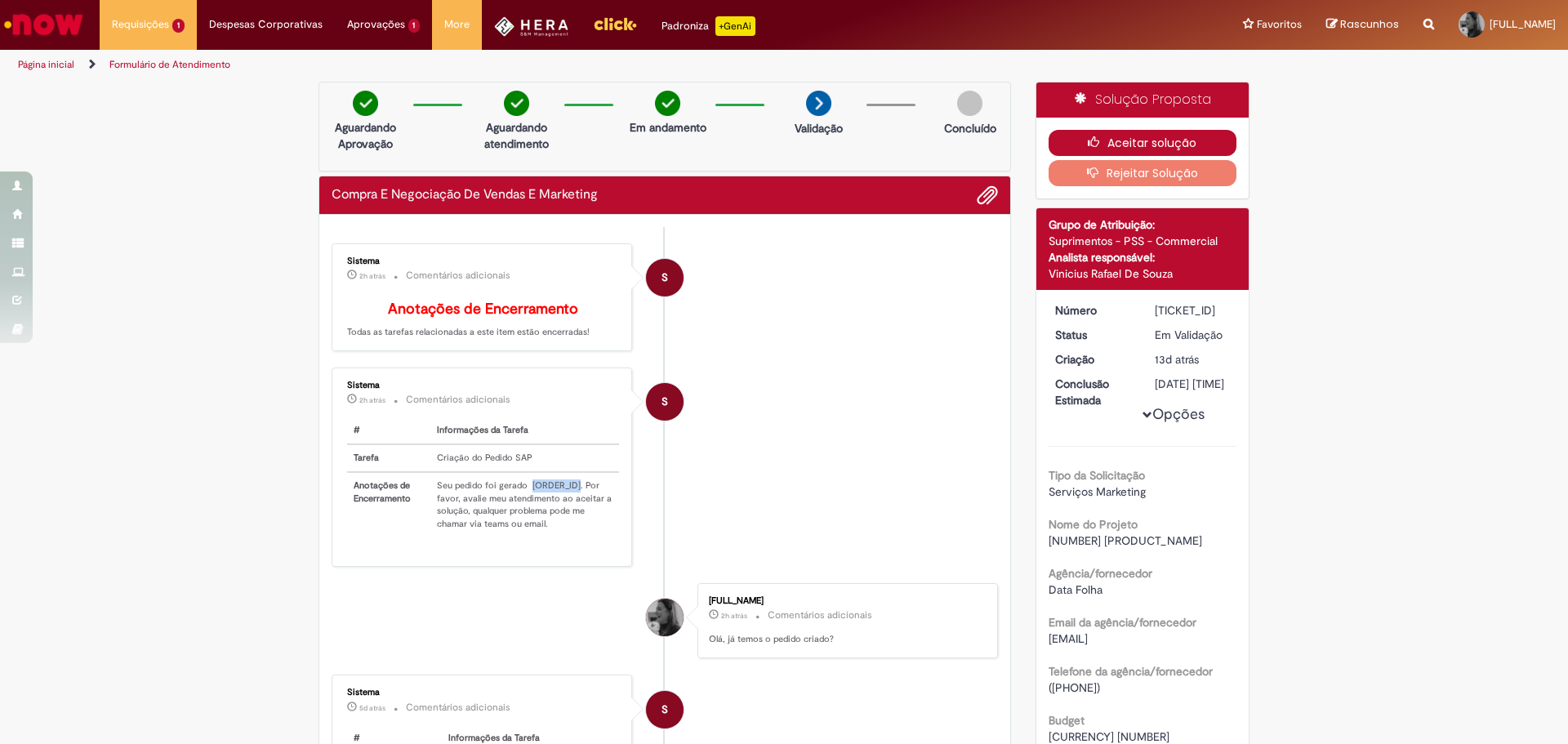 click on "Aceitar solução" at bounding box center [1143, 143] 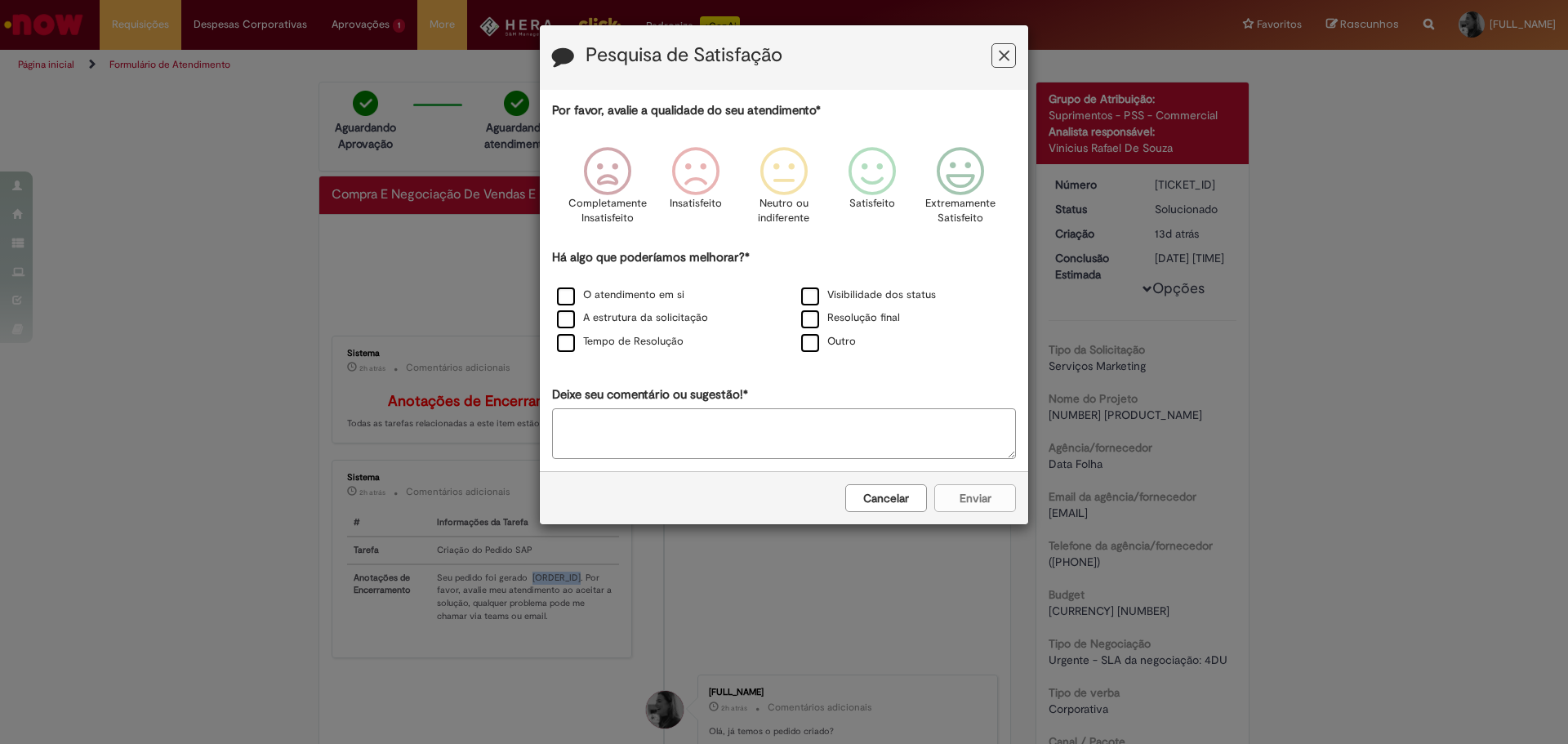 click at bounding box center [1004, 56] 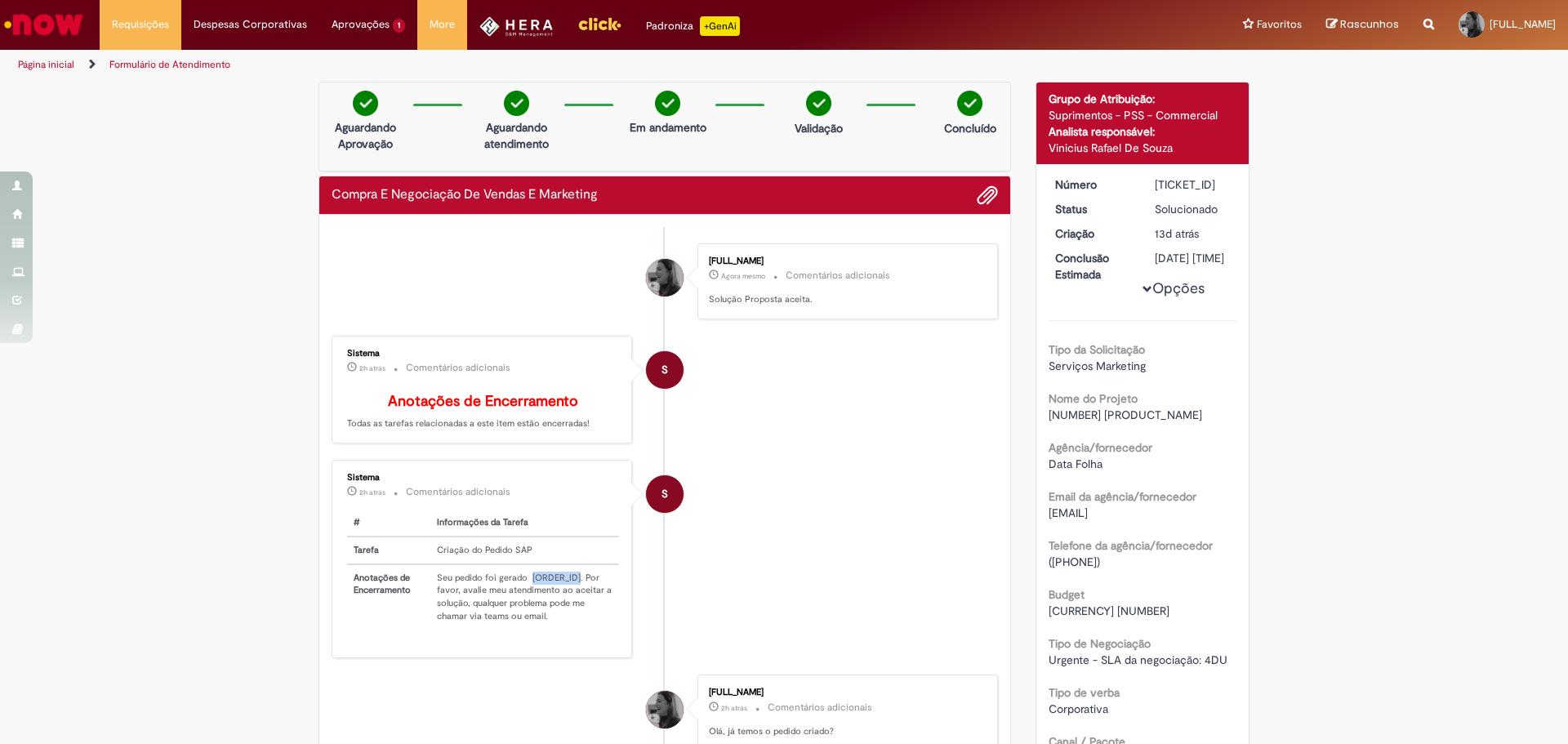click on "Página inicial" at bounding box center [46, 65] 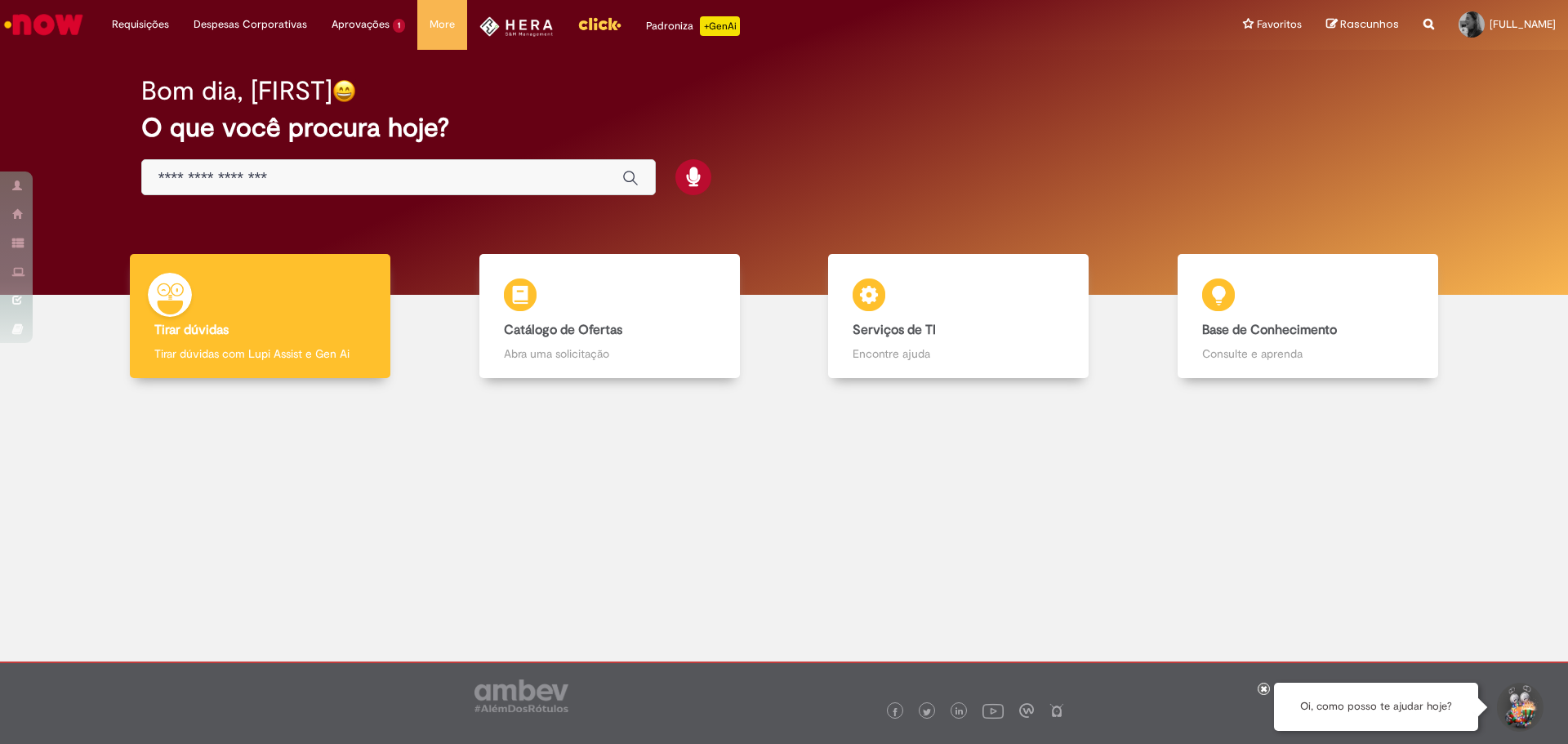click at bounding box center (382, 178) 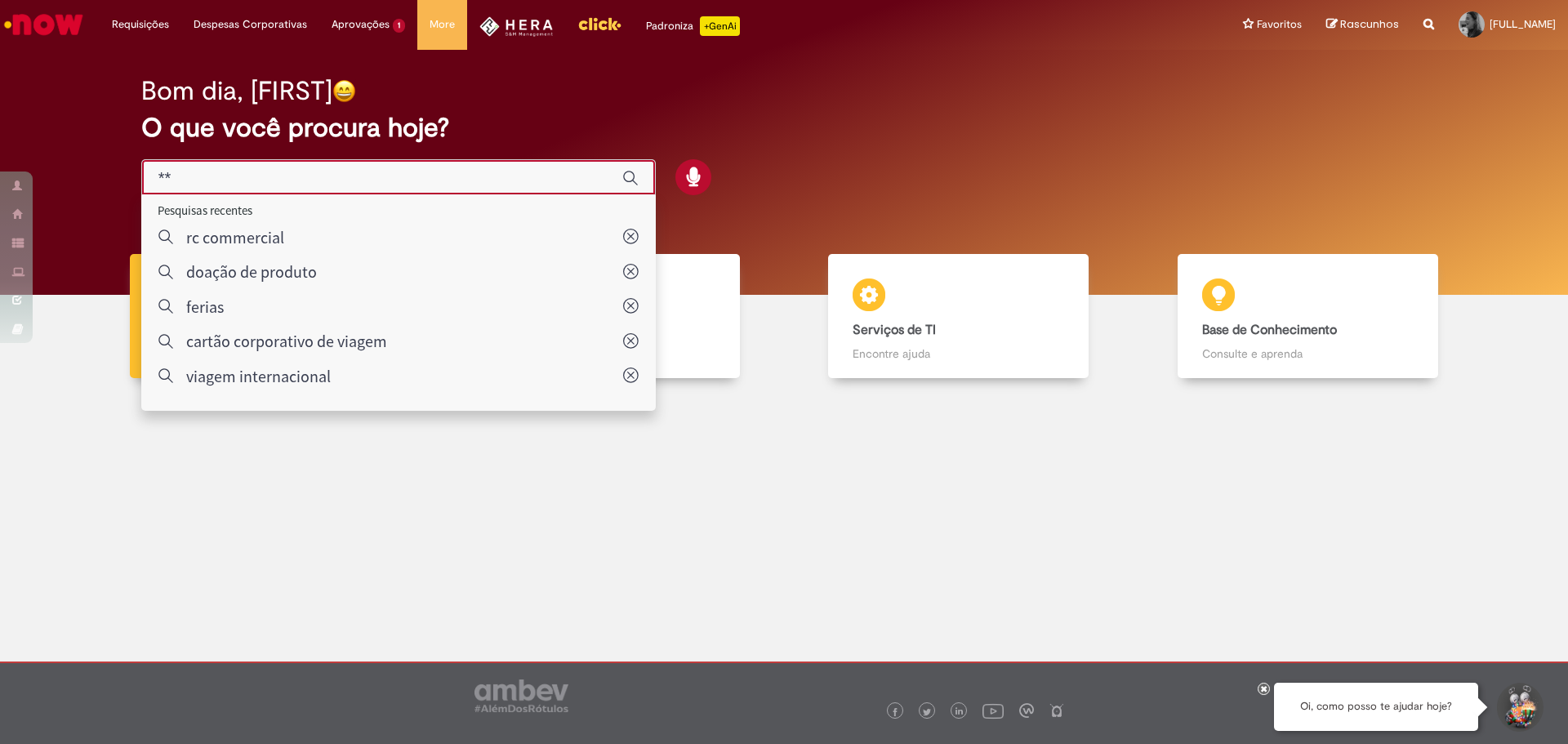 type on "***" 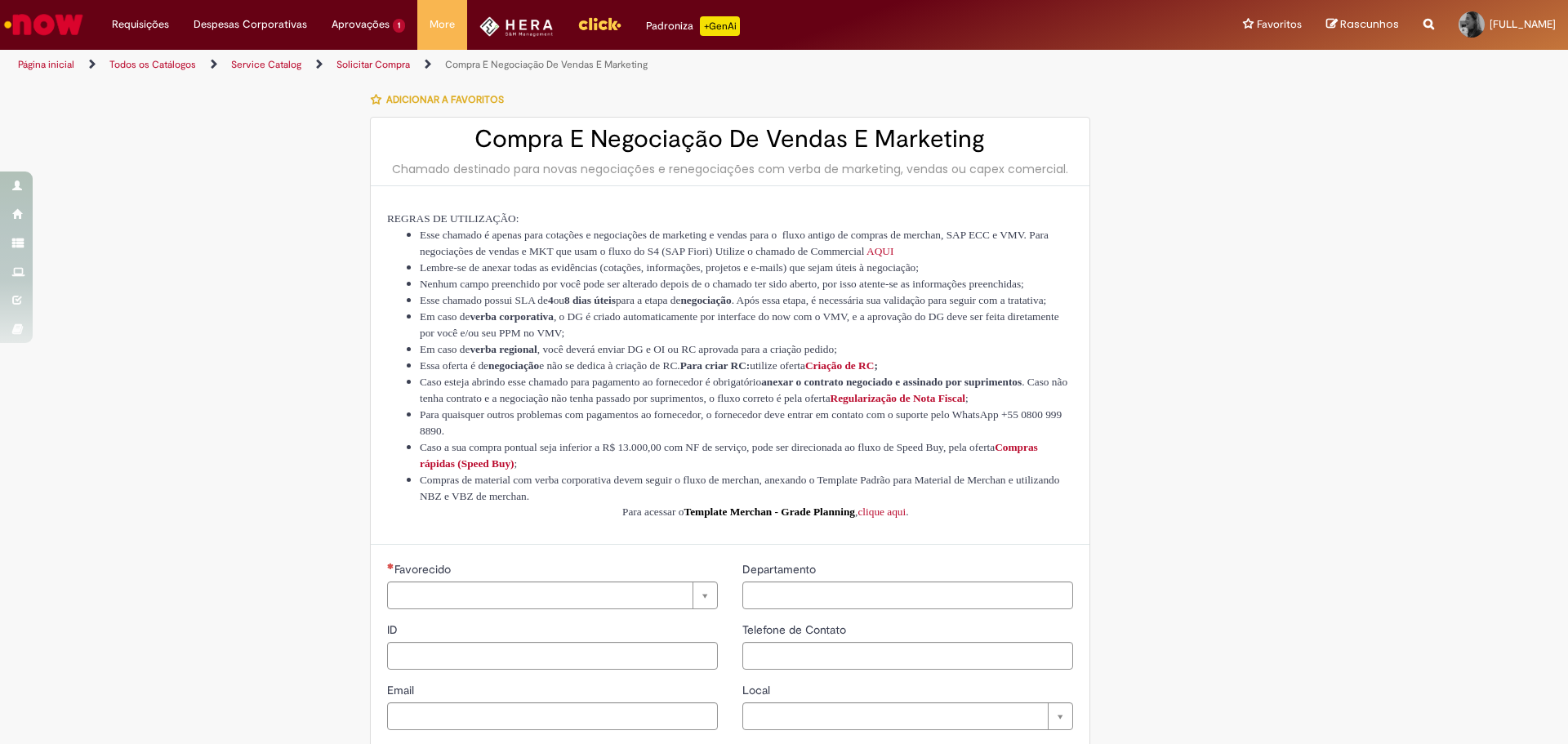 type on "********" 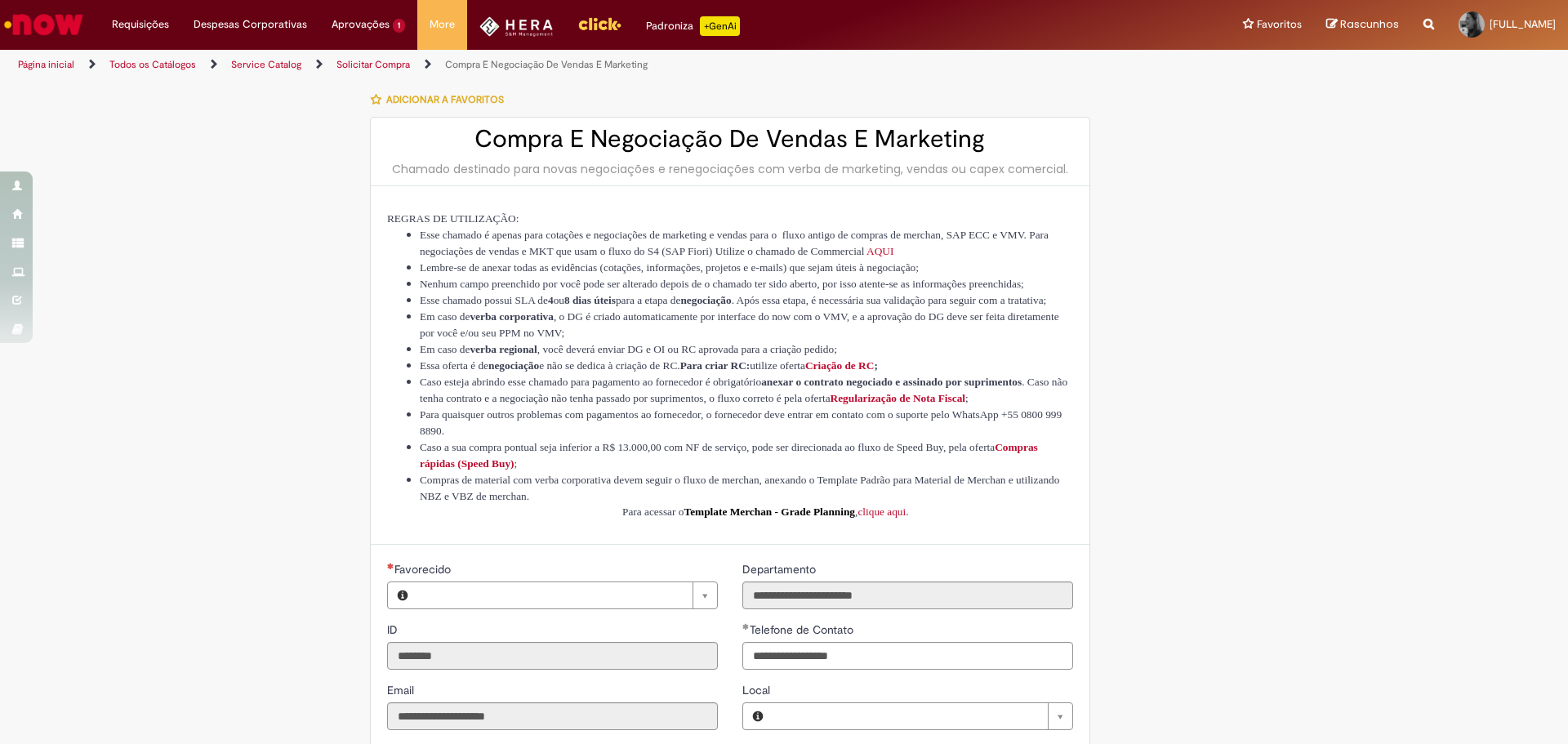type on "**********" 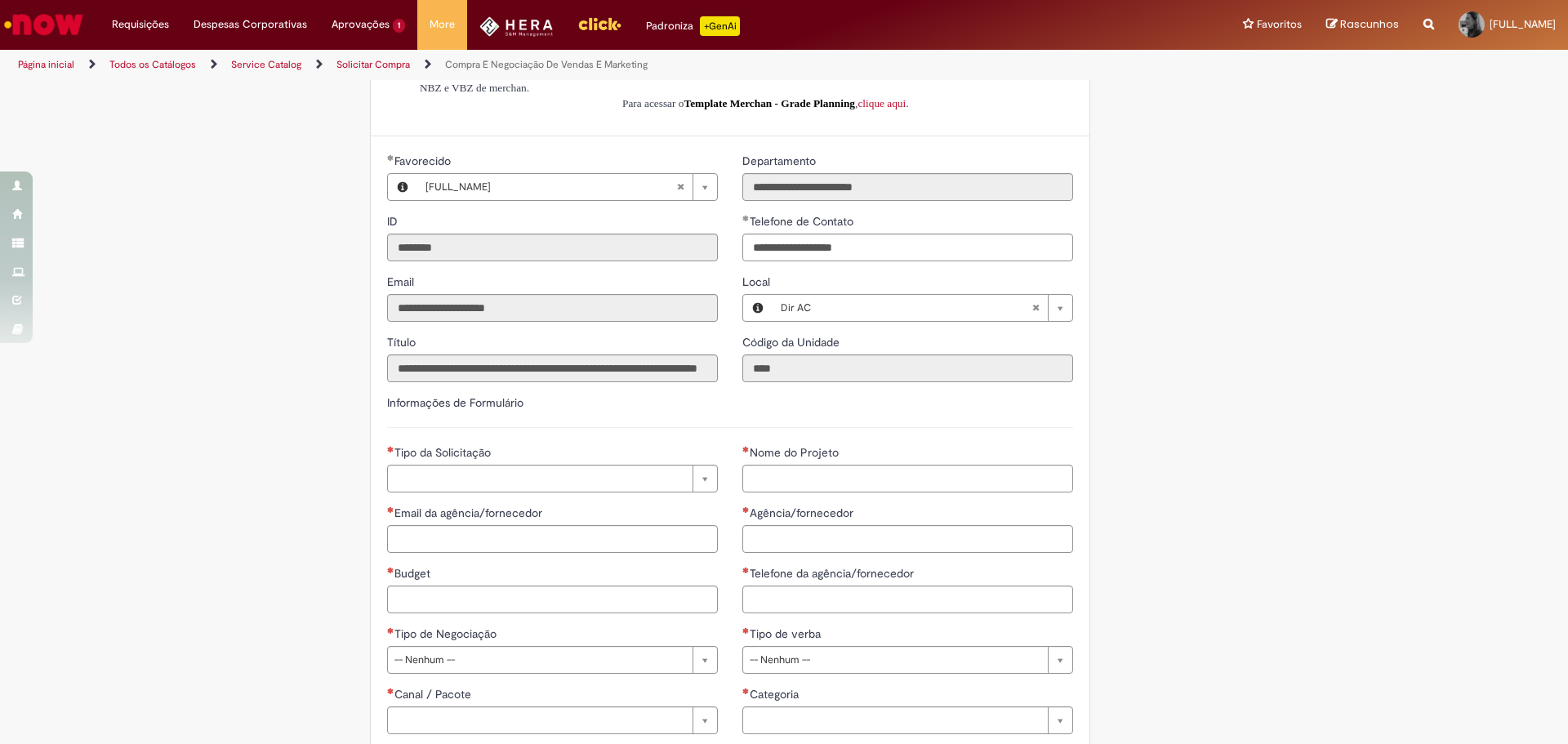 scroll, scrollTop: 490, scrollLeft: 0, axis: vertical 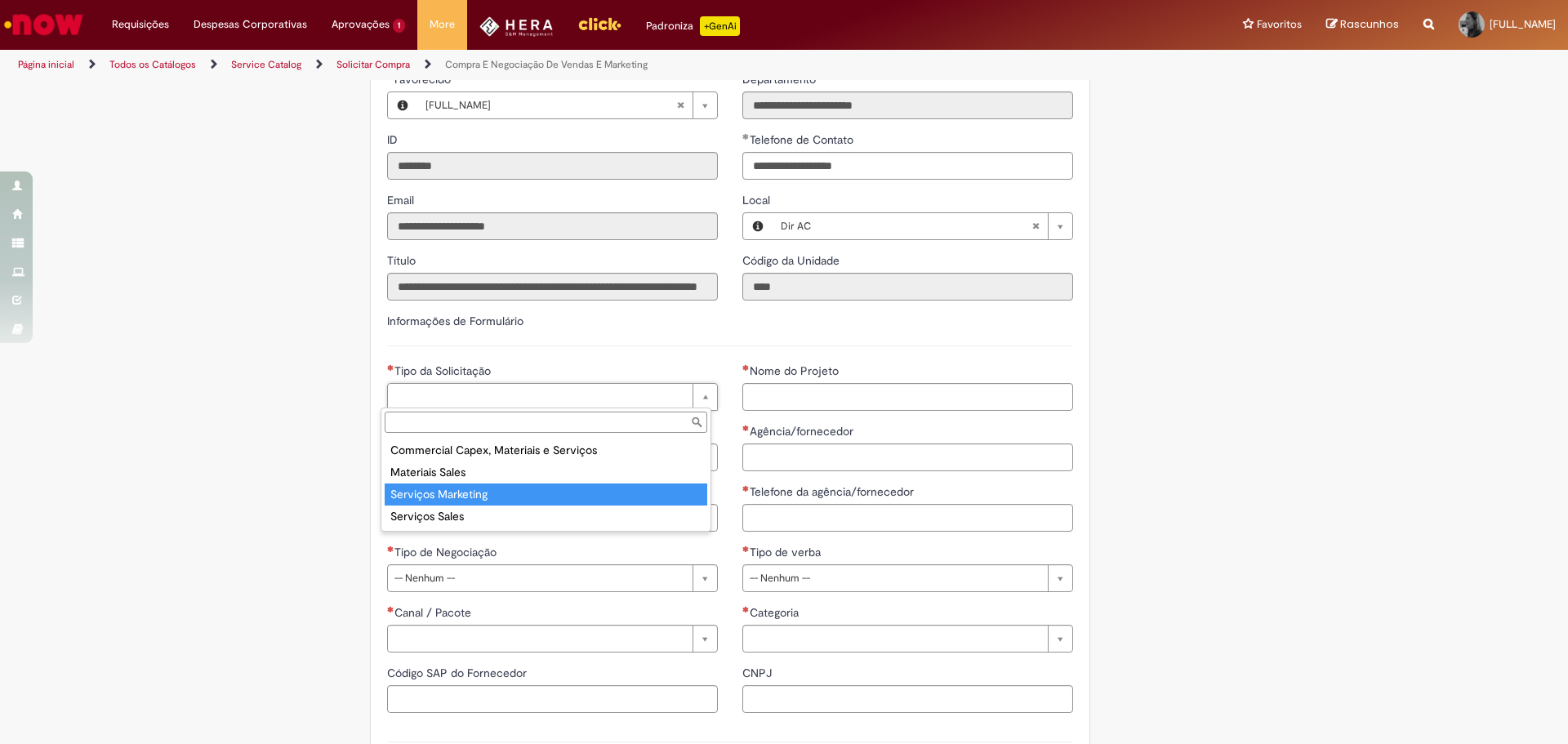 type on "**********" 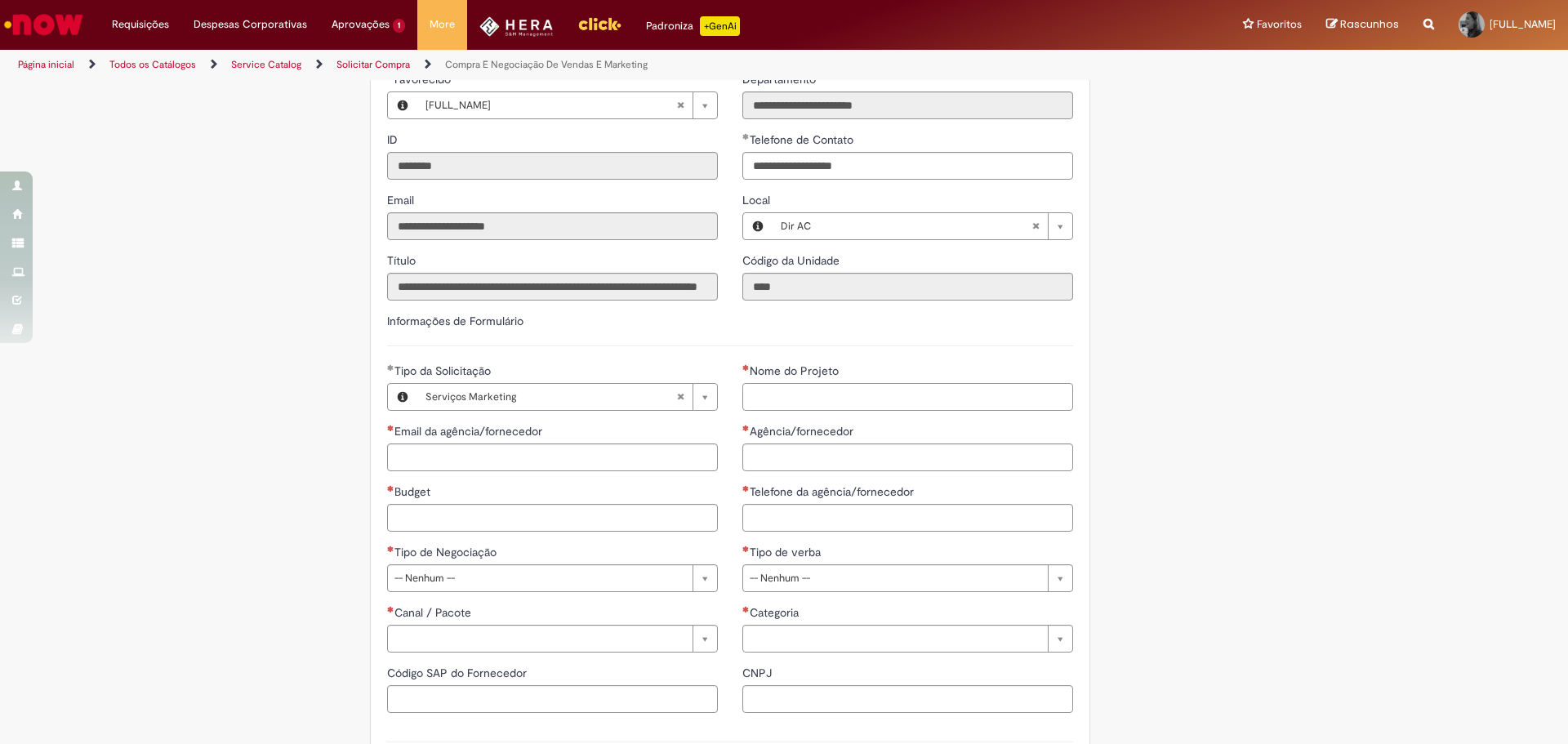 click on "Nome do Projeto" at bounding box center [907, 397] 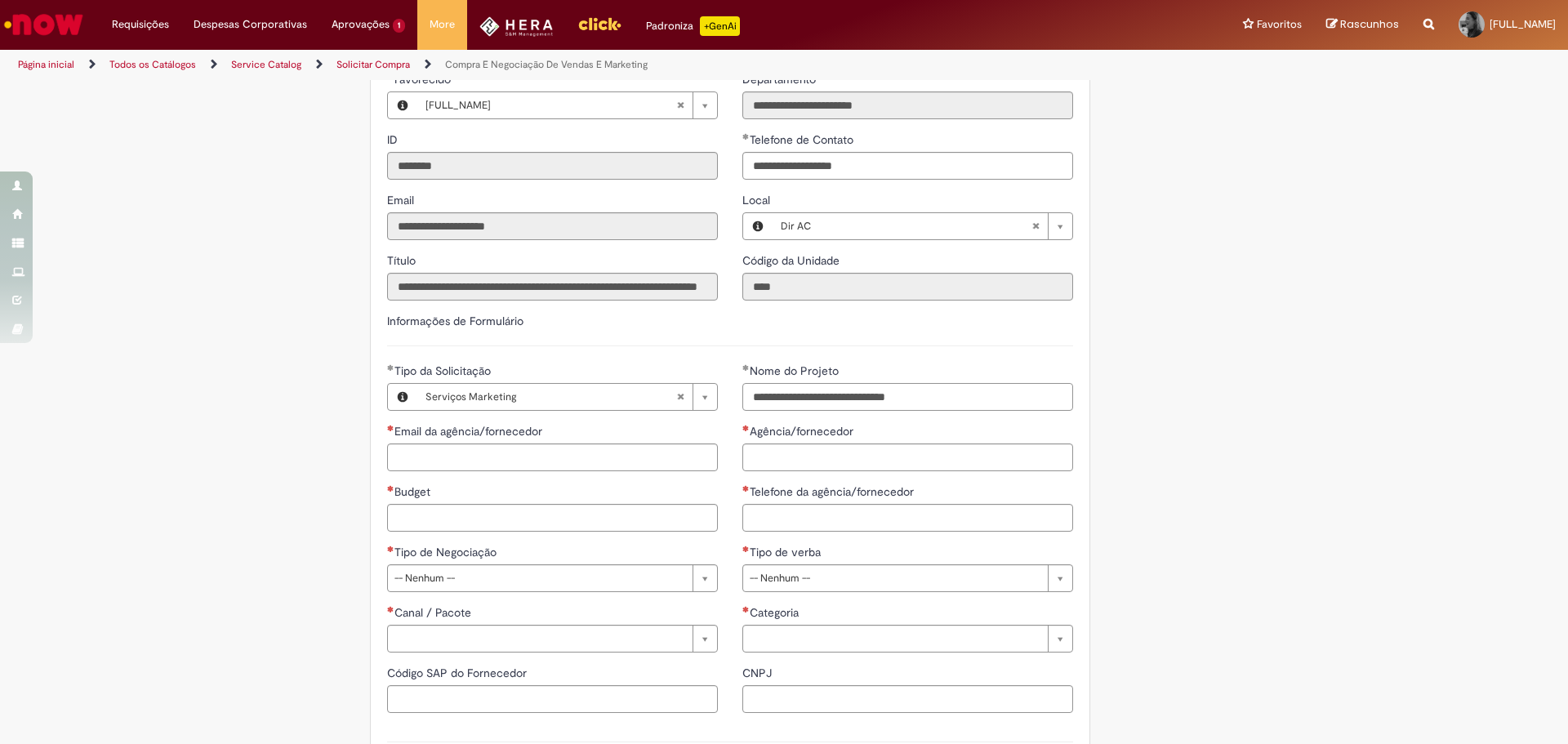 type on "**********" 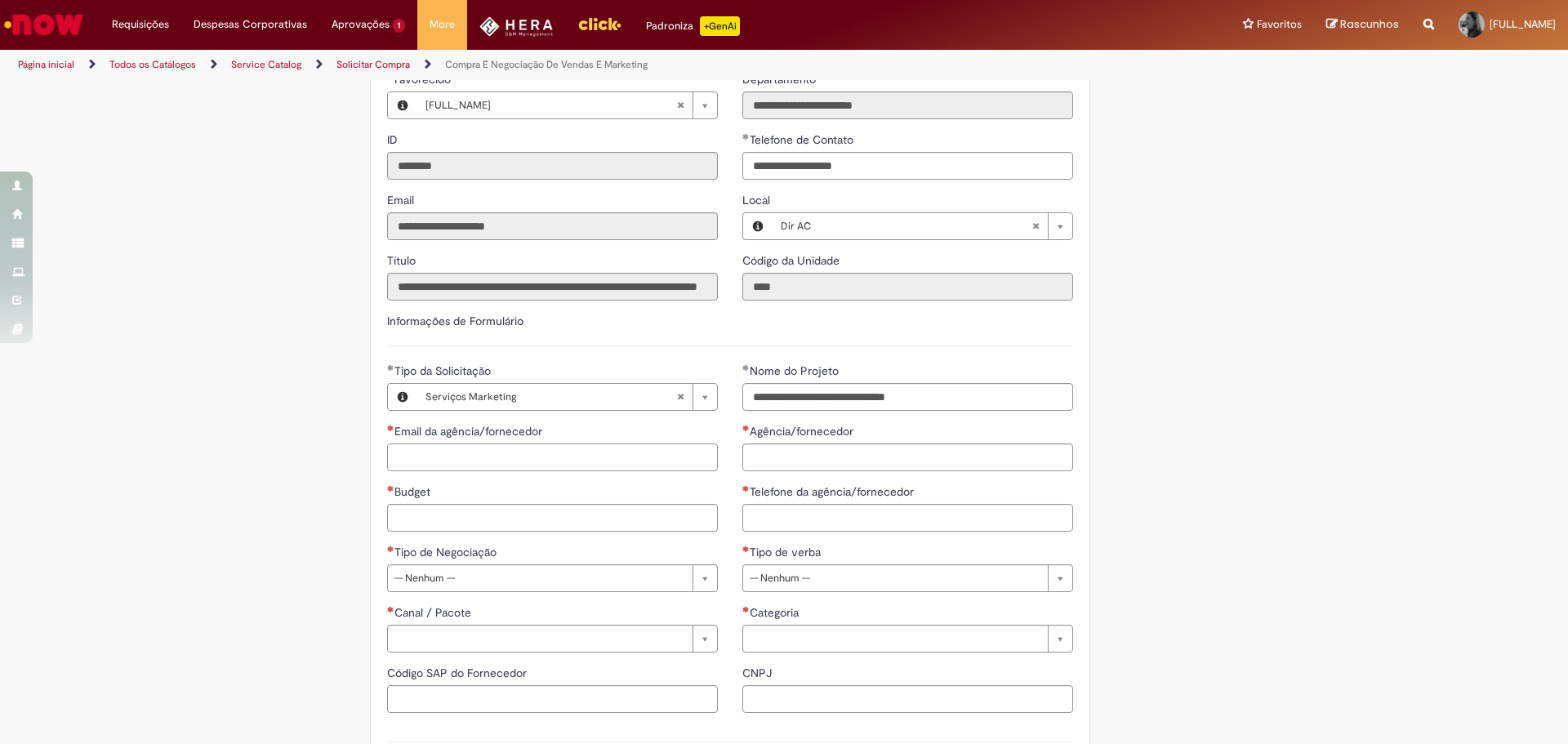 click on "Email da agência/fornecedor" at bounding box center [552, 457] 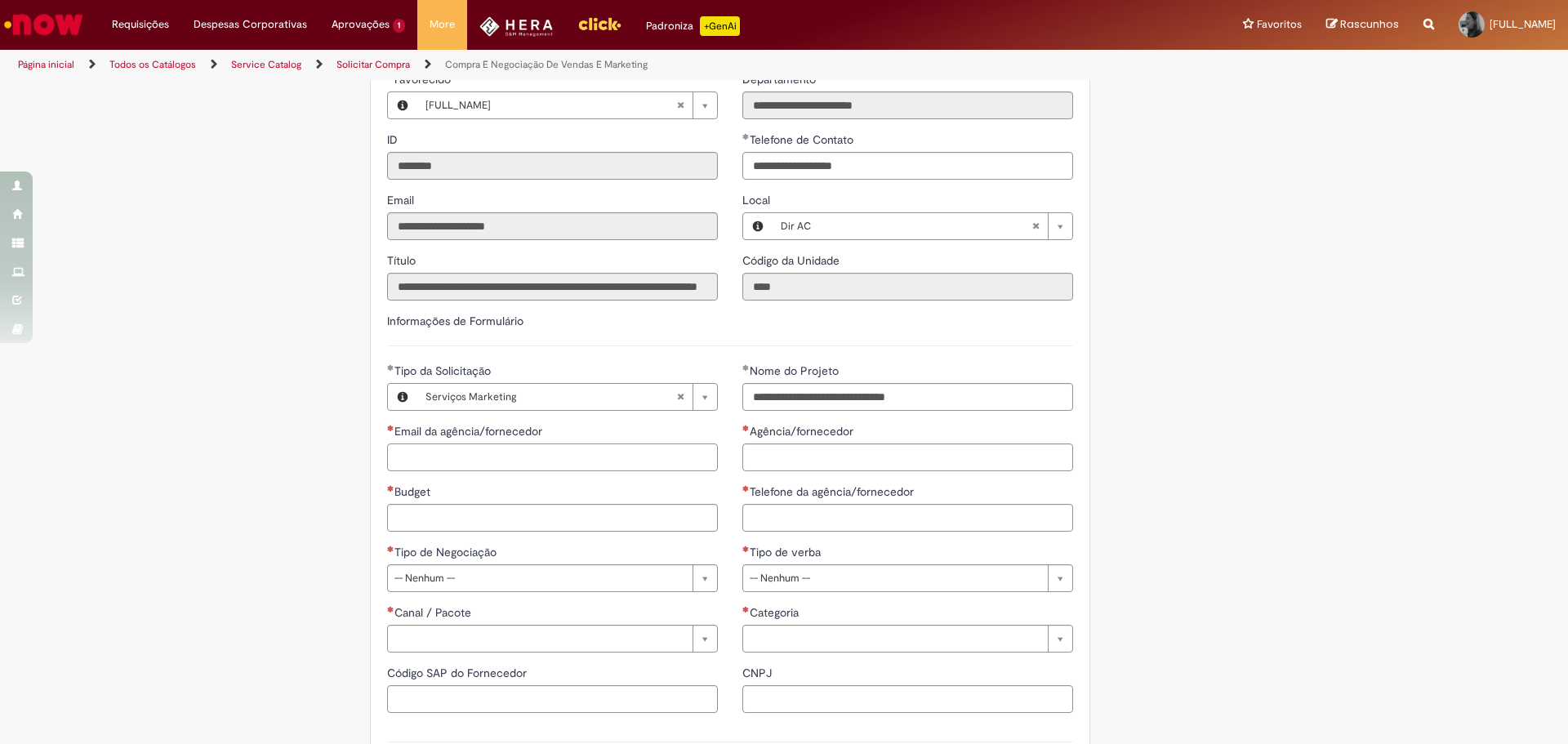 click on "Email da agência/fornecedor" at bounding box center (552, 457) 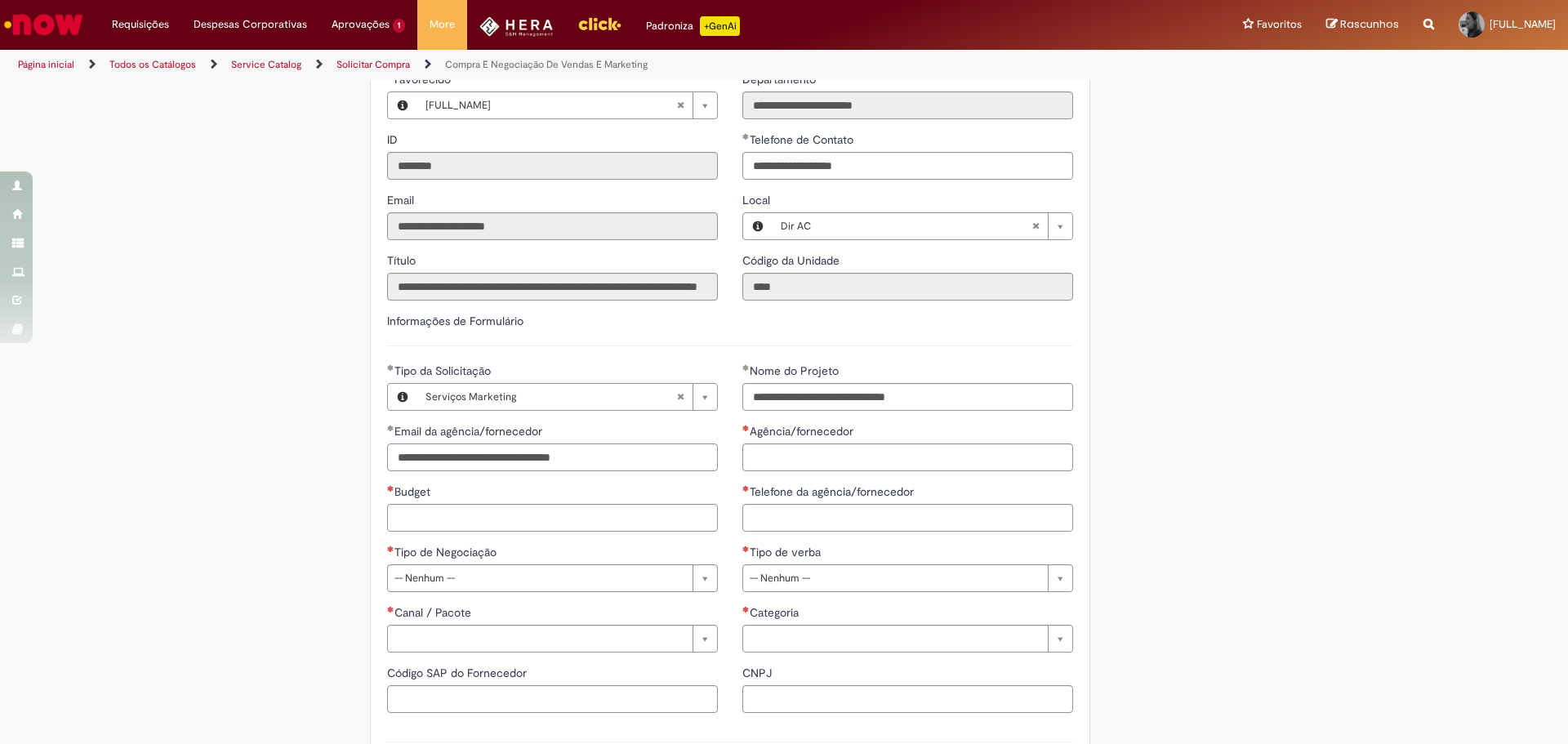 drag, startPoint x: 442, startPoint y: 460, endPoint x: 281, endPoint y: 444, distance: 161.79308 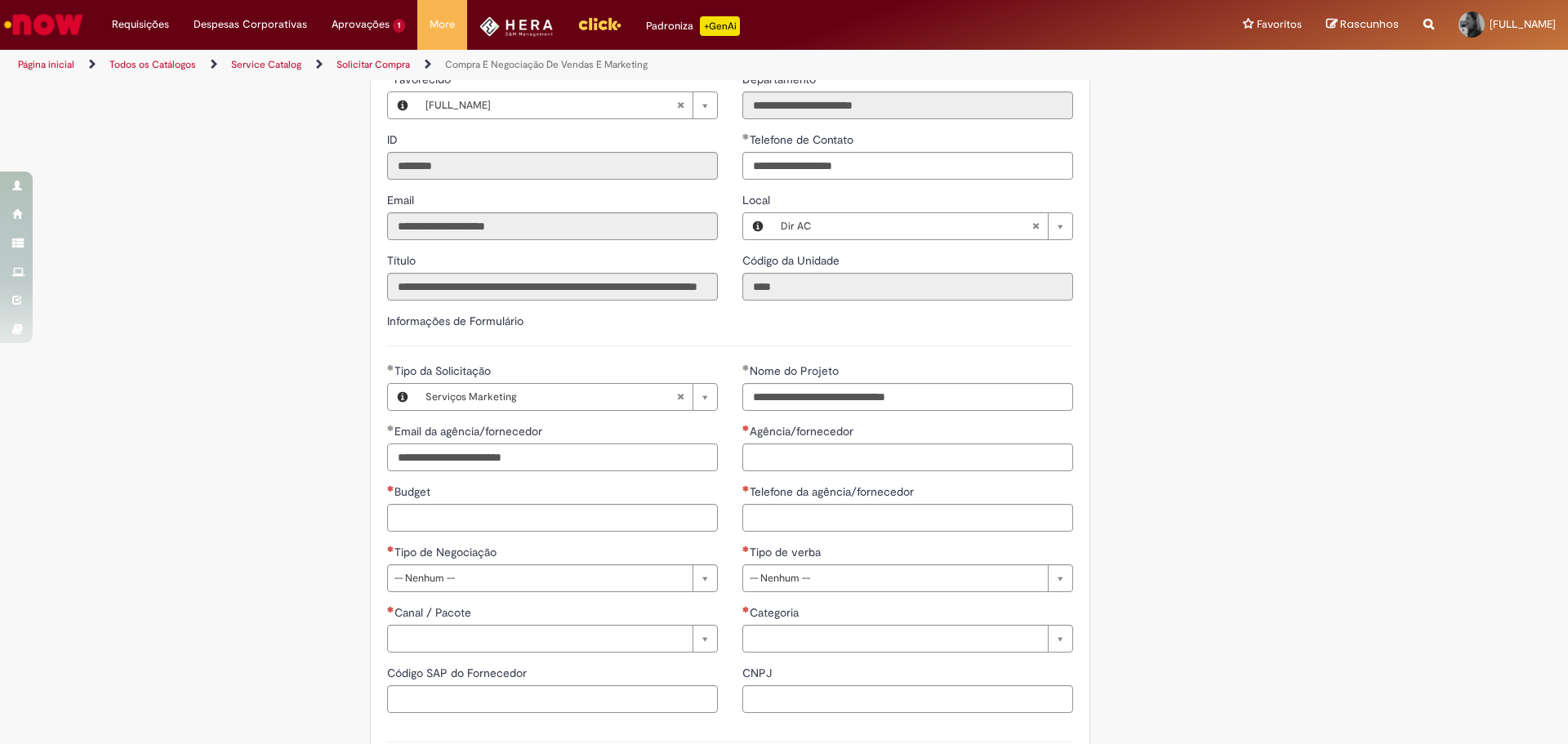click on "**********" at bounding box center (552, 457) 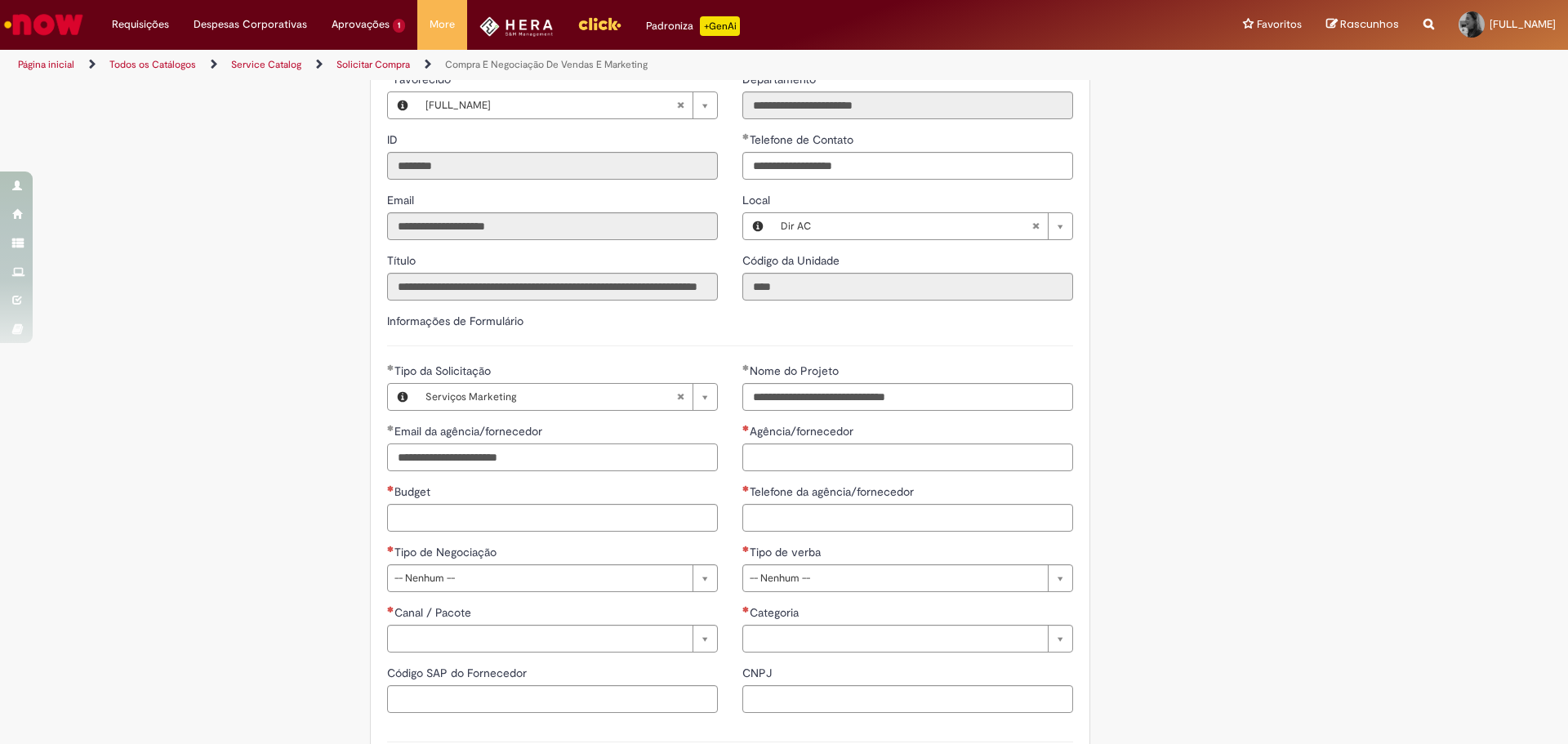 type on "**********" 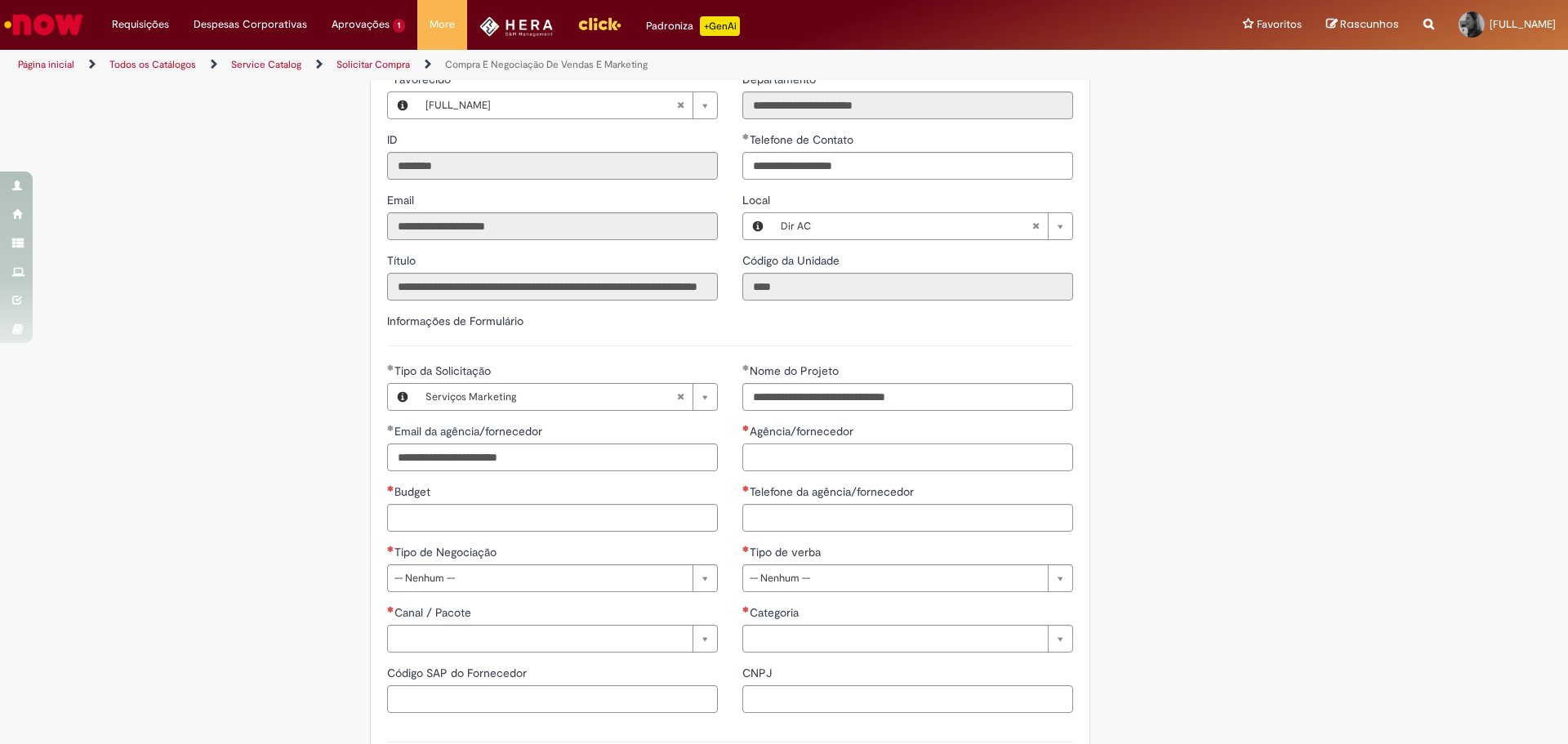 click on "Agência/fornecedor" at bounding box center (907, 457) 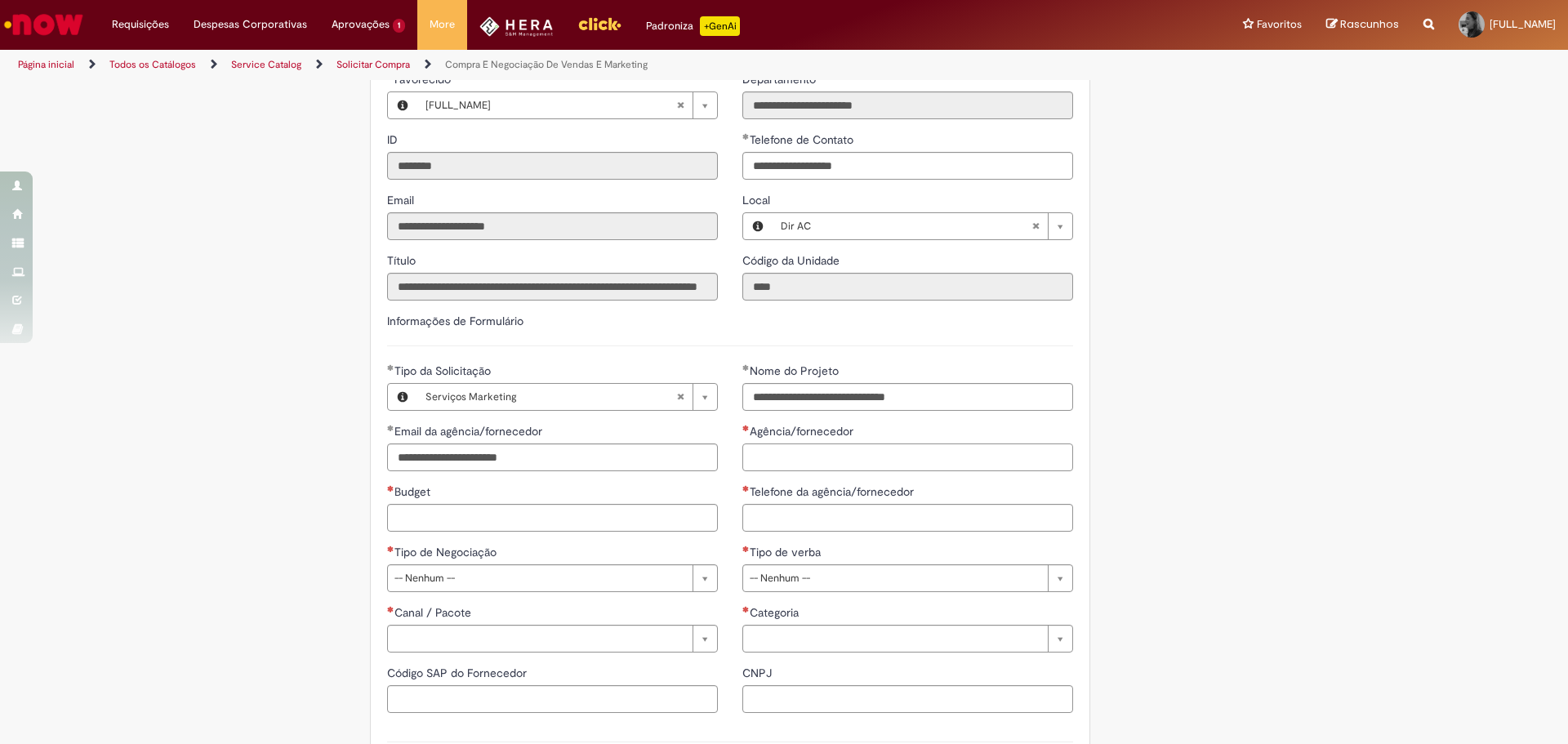 click on "Agência/fornecedor" at bounding box center [907, 457] 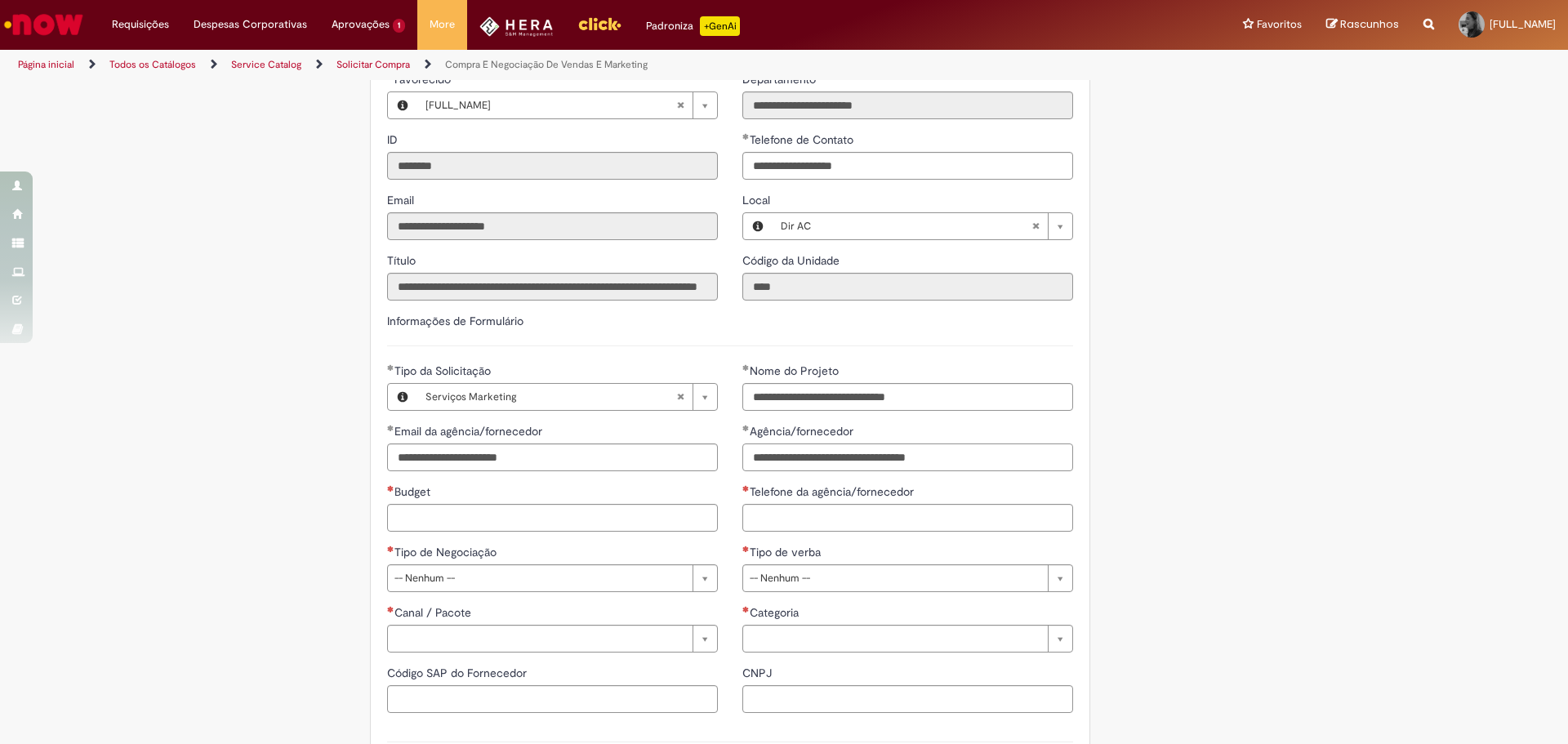 type on "**********" 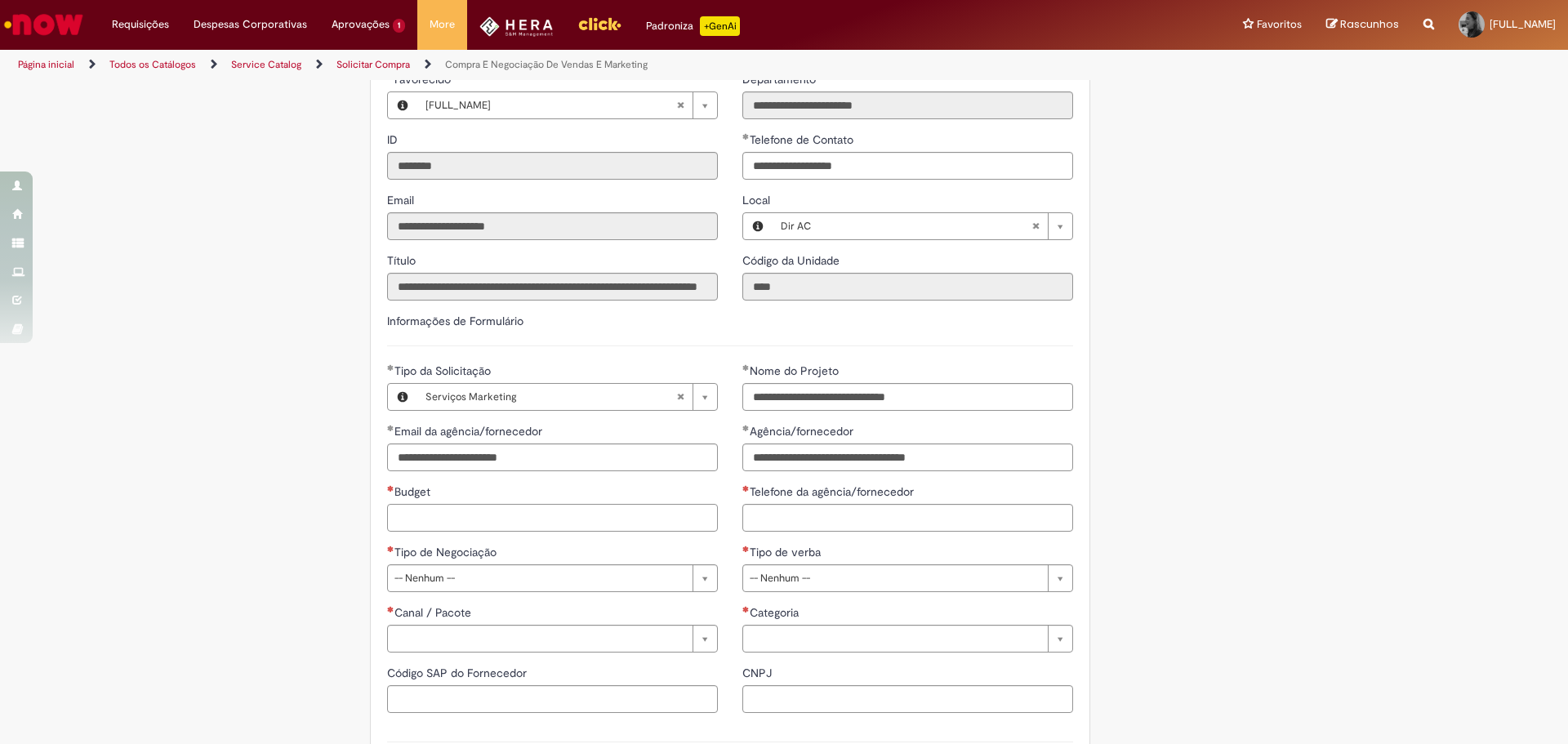 click on "Budget" at bounding box center [552, 518] 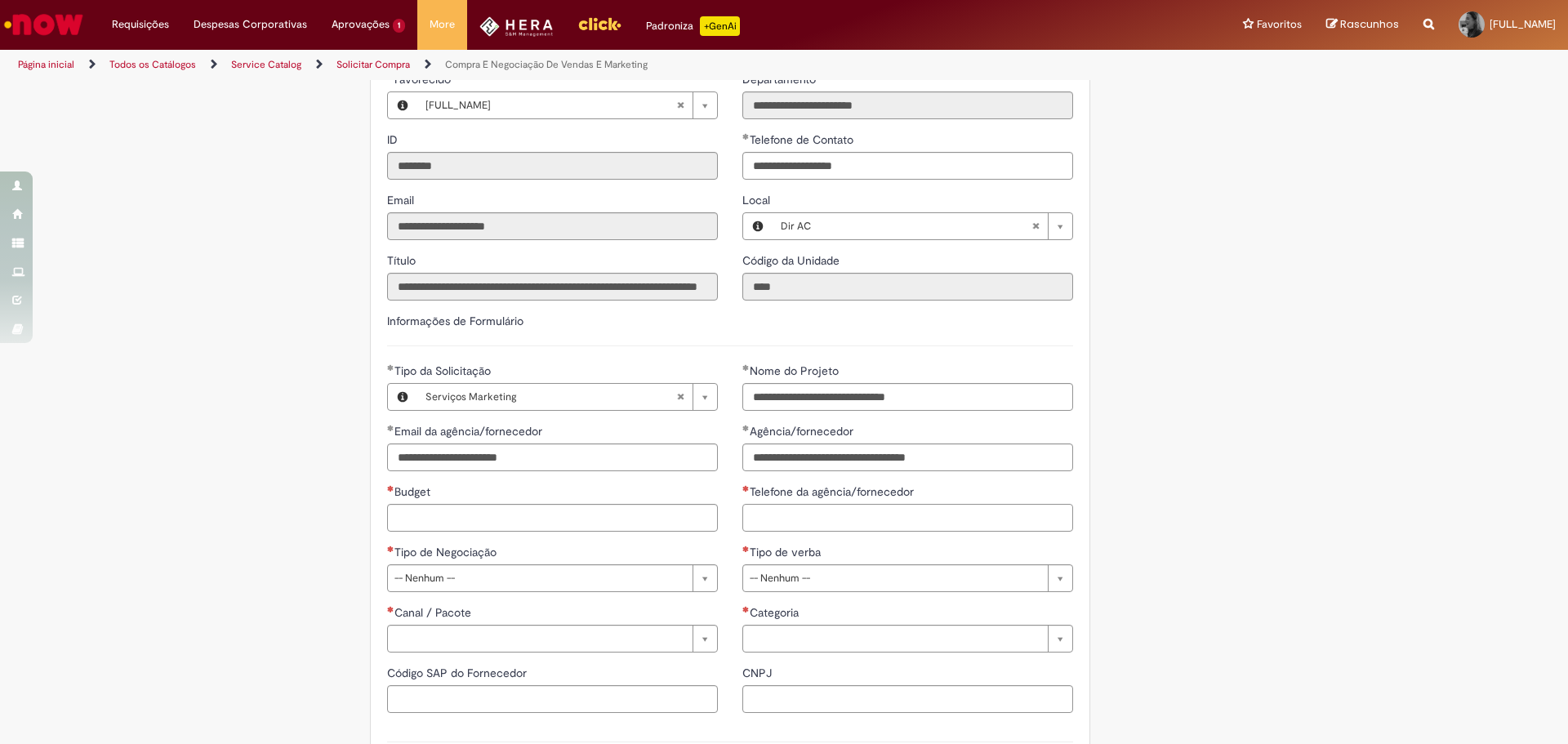 click on "Telefone da agência/fornecedor" at bounding box center [907, 518] 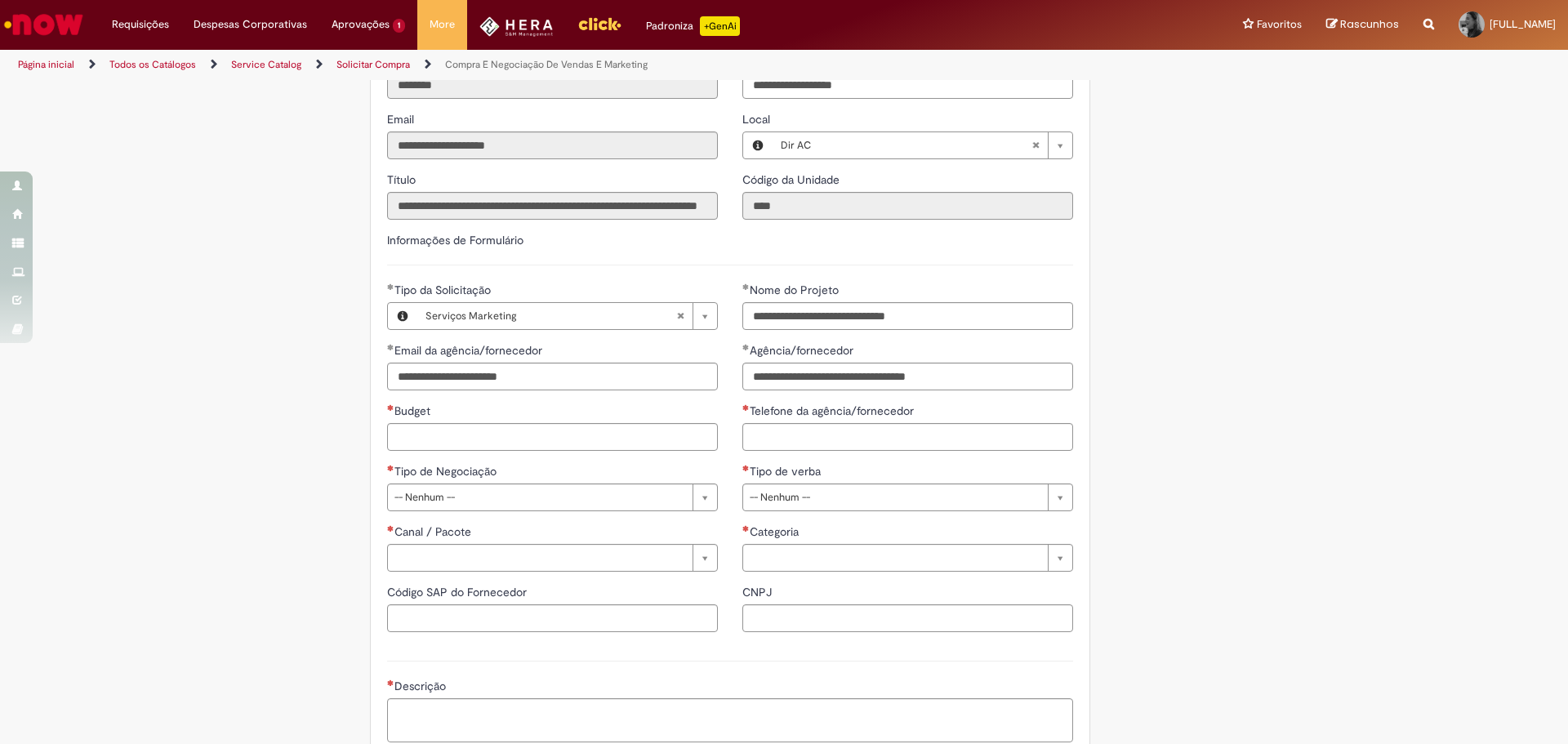 scroll, scrollTop: 572, scrollLeft: 0, axis: vertical 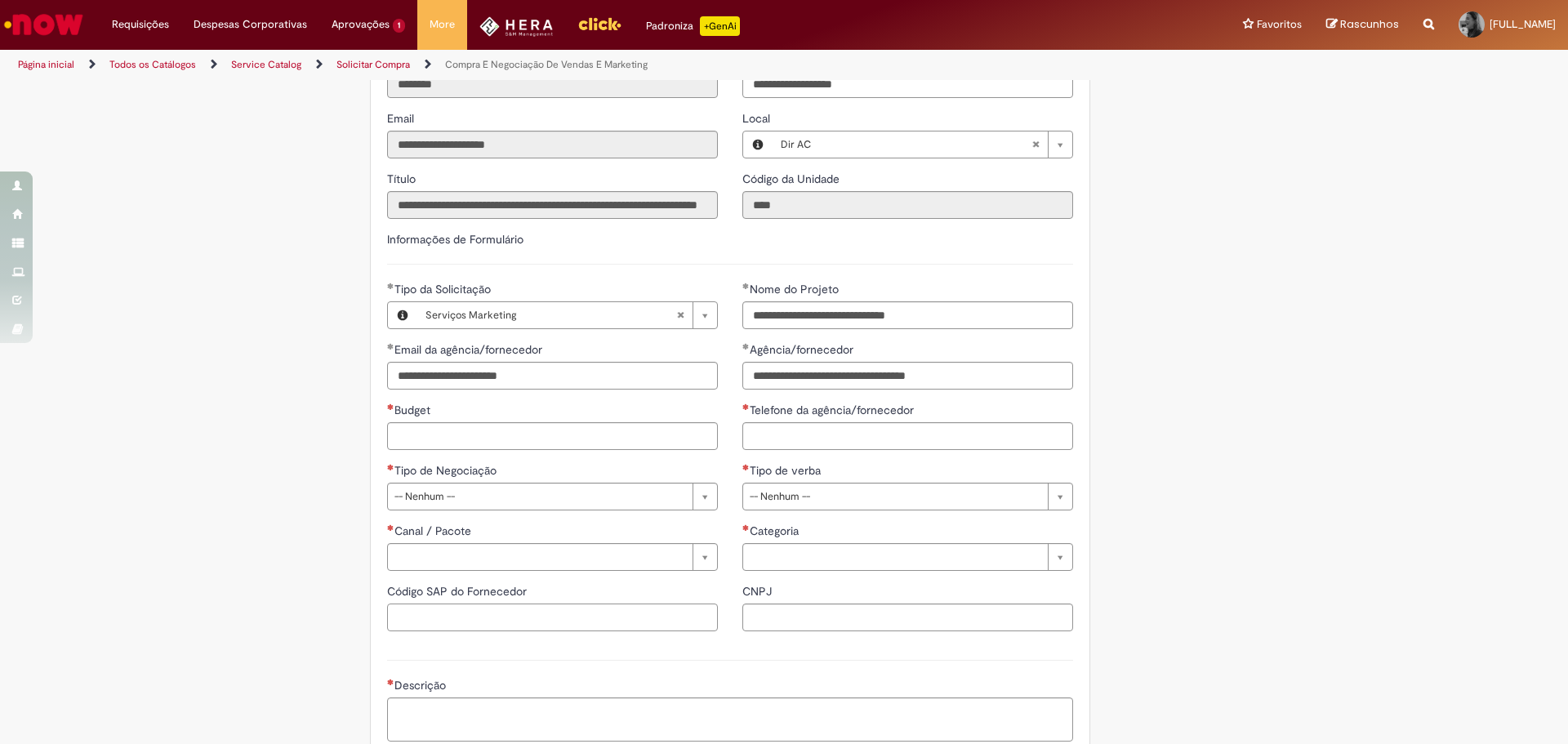 click on "Código SAP do Fornecedor" at bounding box center (552, 617) 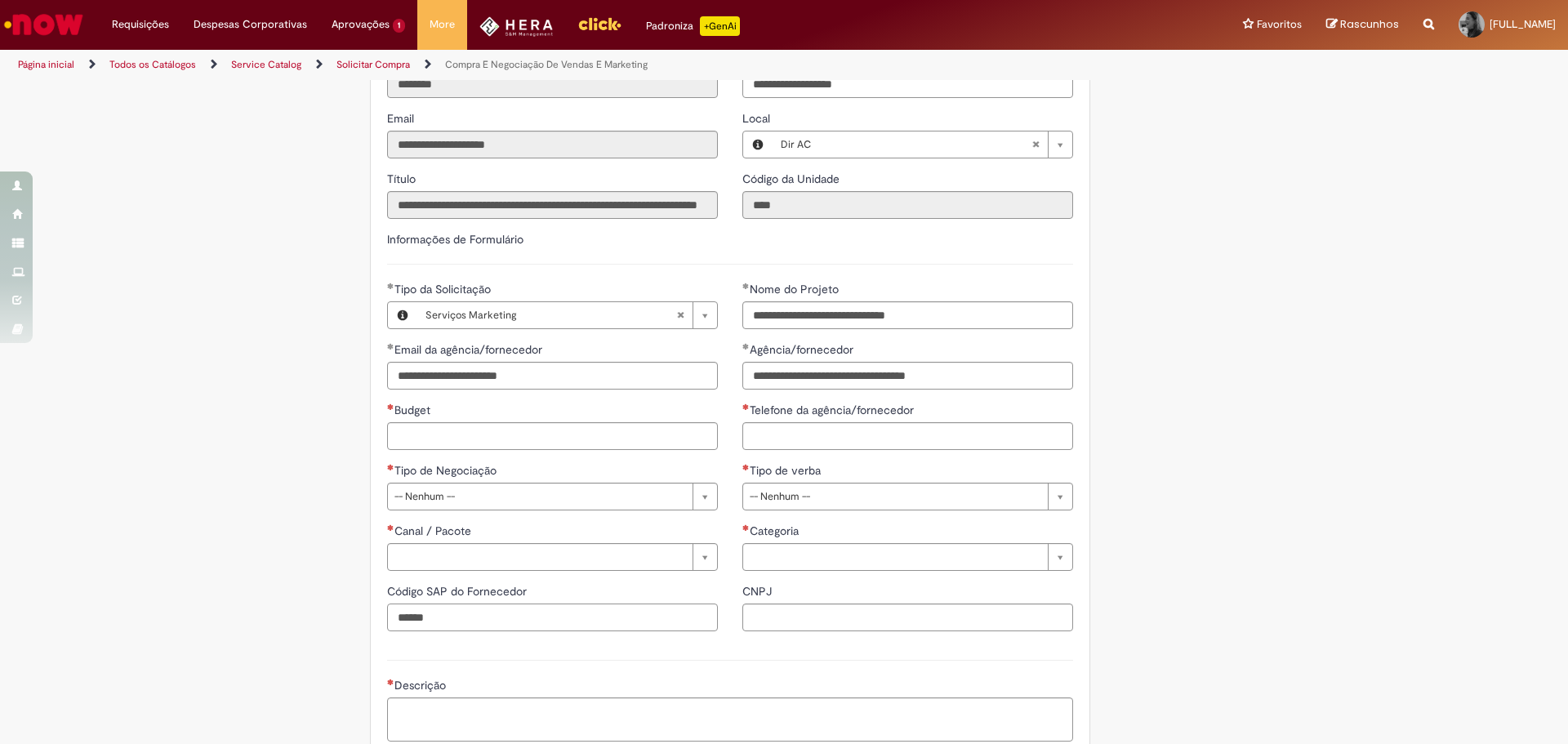 type on "******" 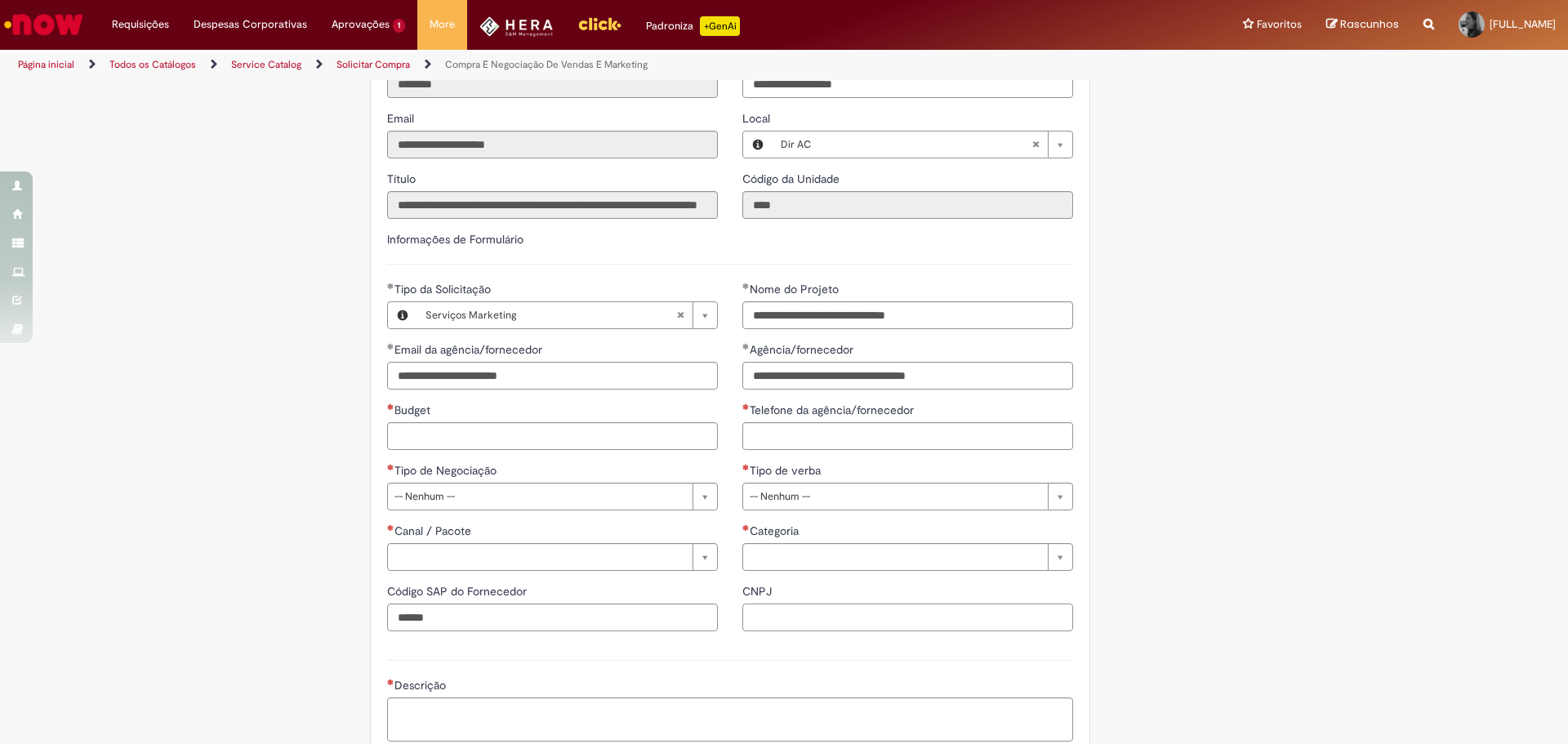 click on "CNPJ" at bounding box center (907, 617) 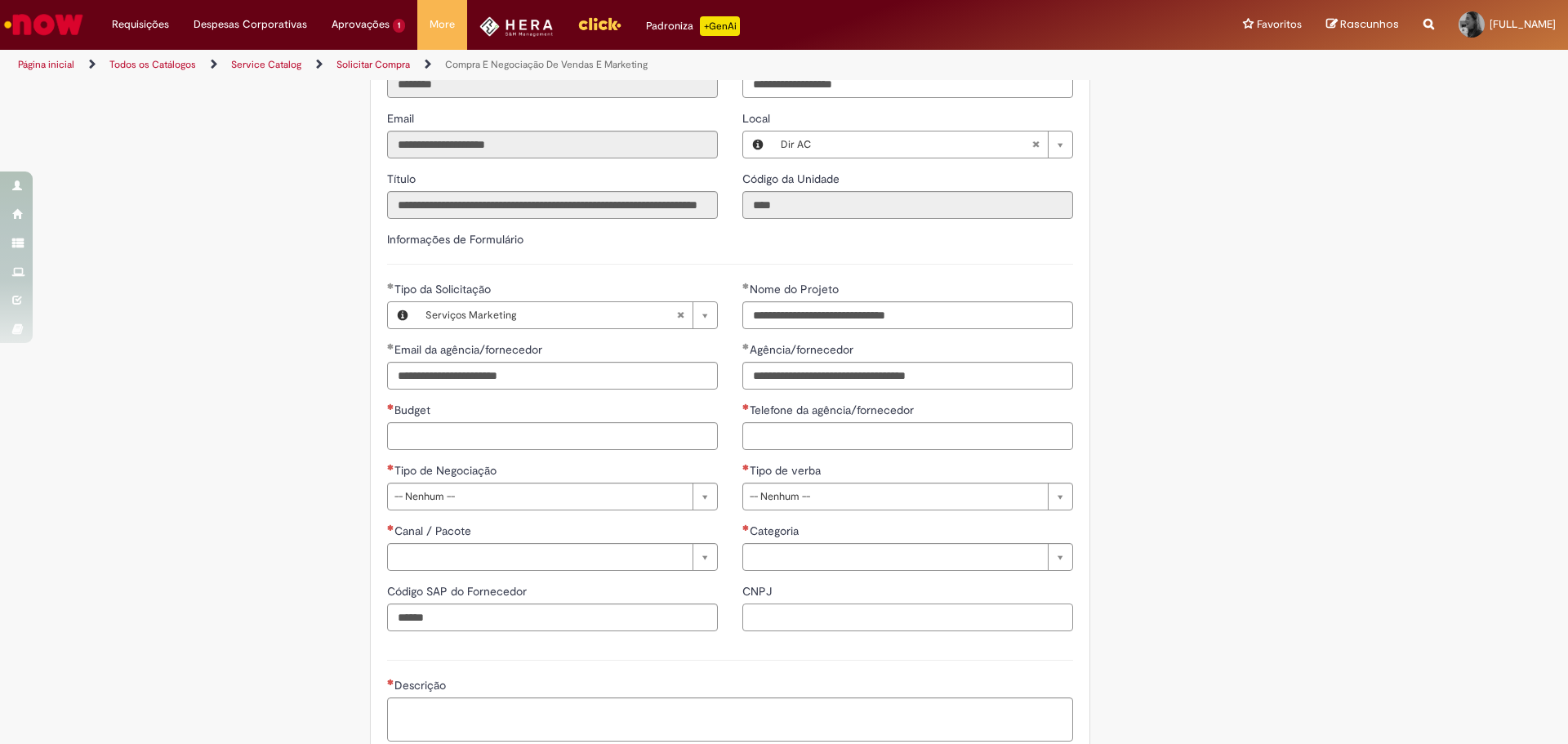 click on "CNPJ" at bounding box center [907, 617] 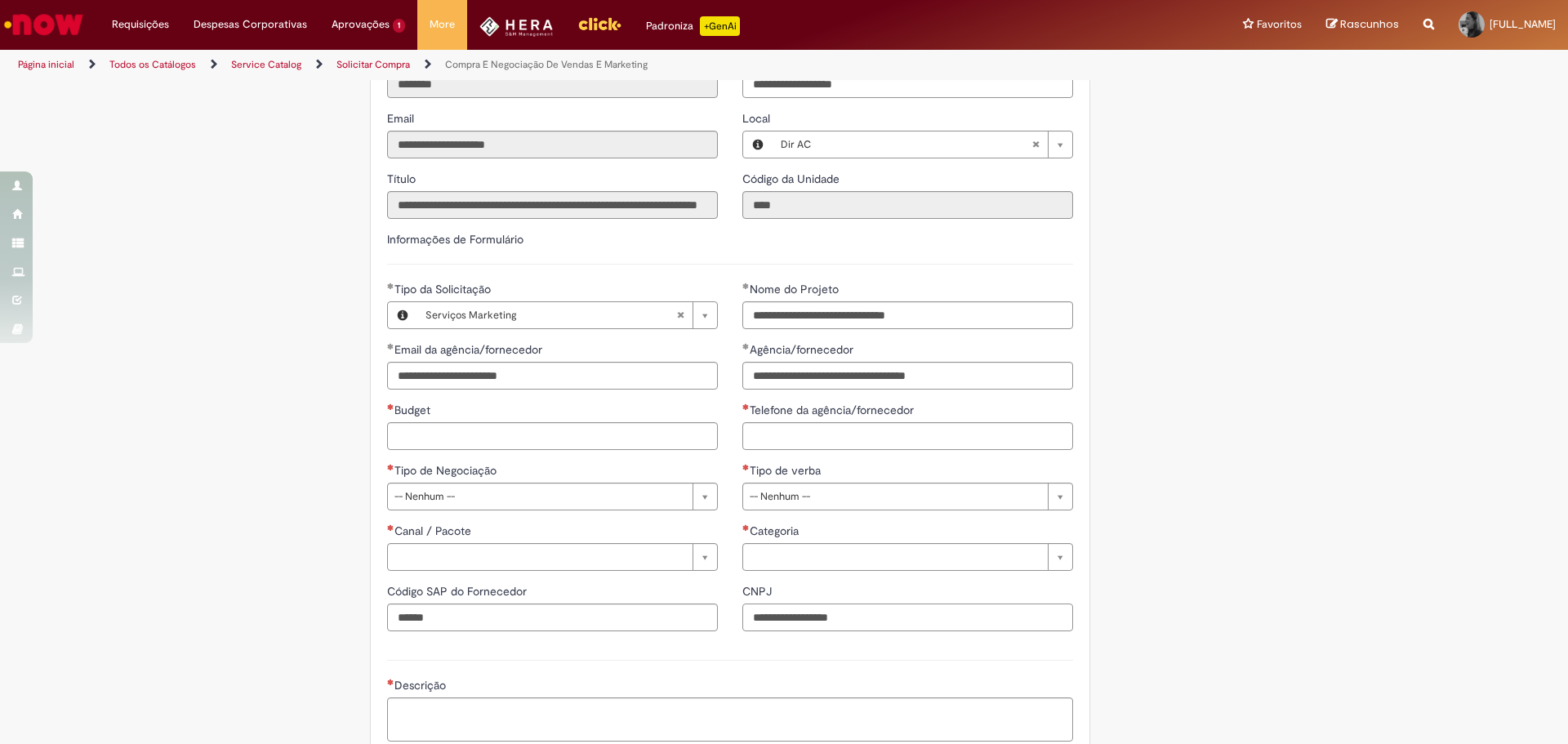 type on "**********" 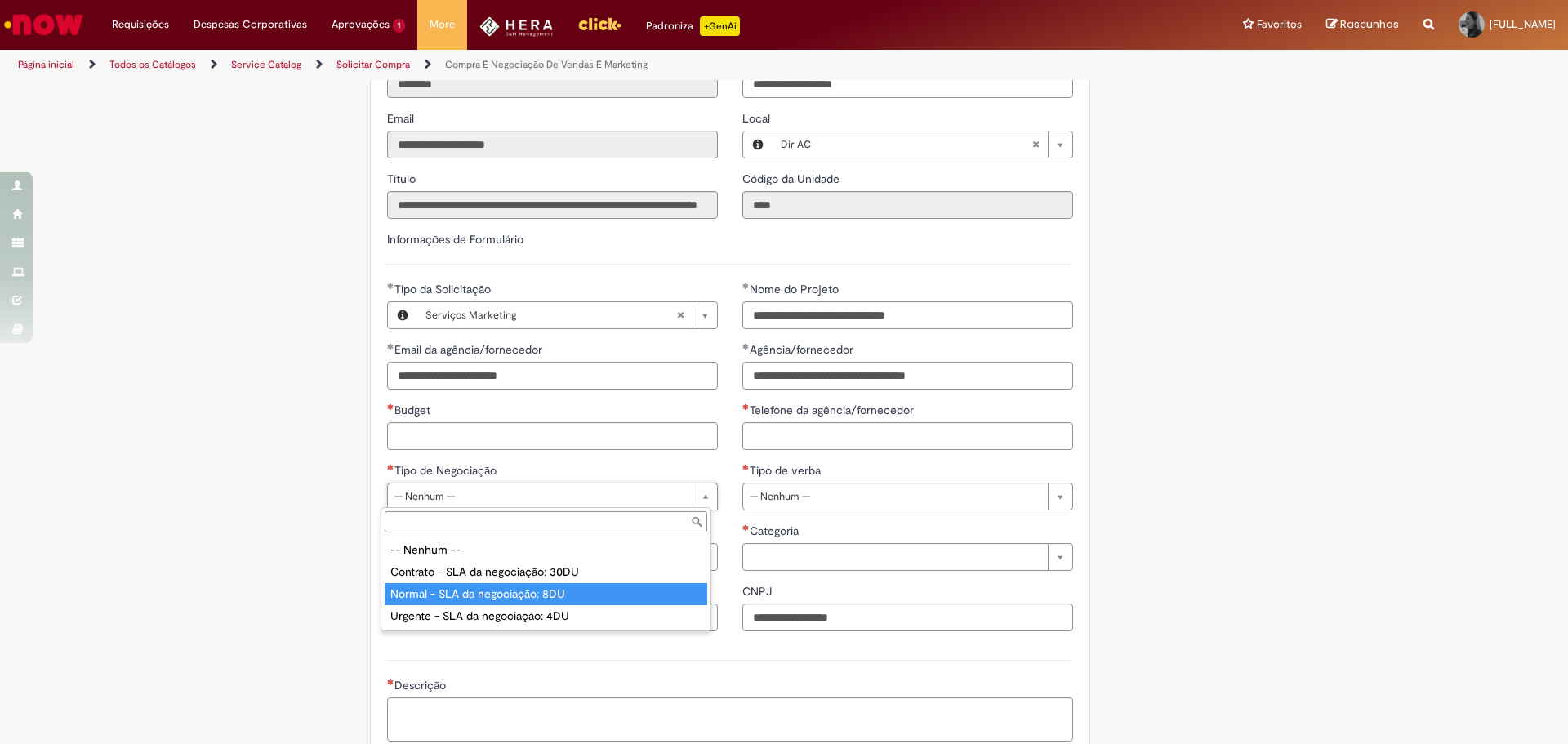 type on "**********" 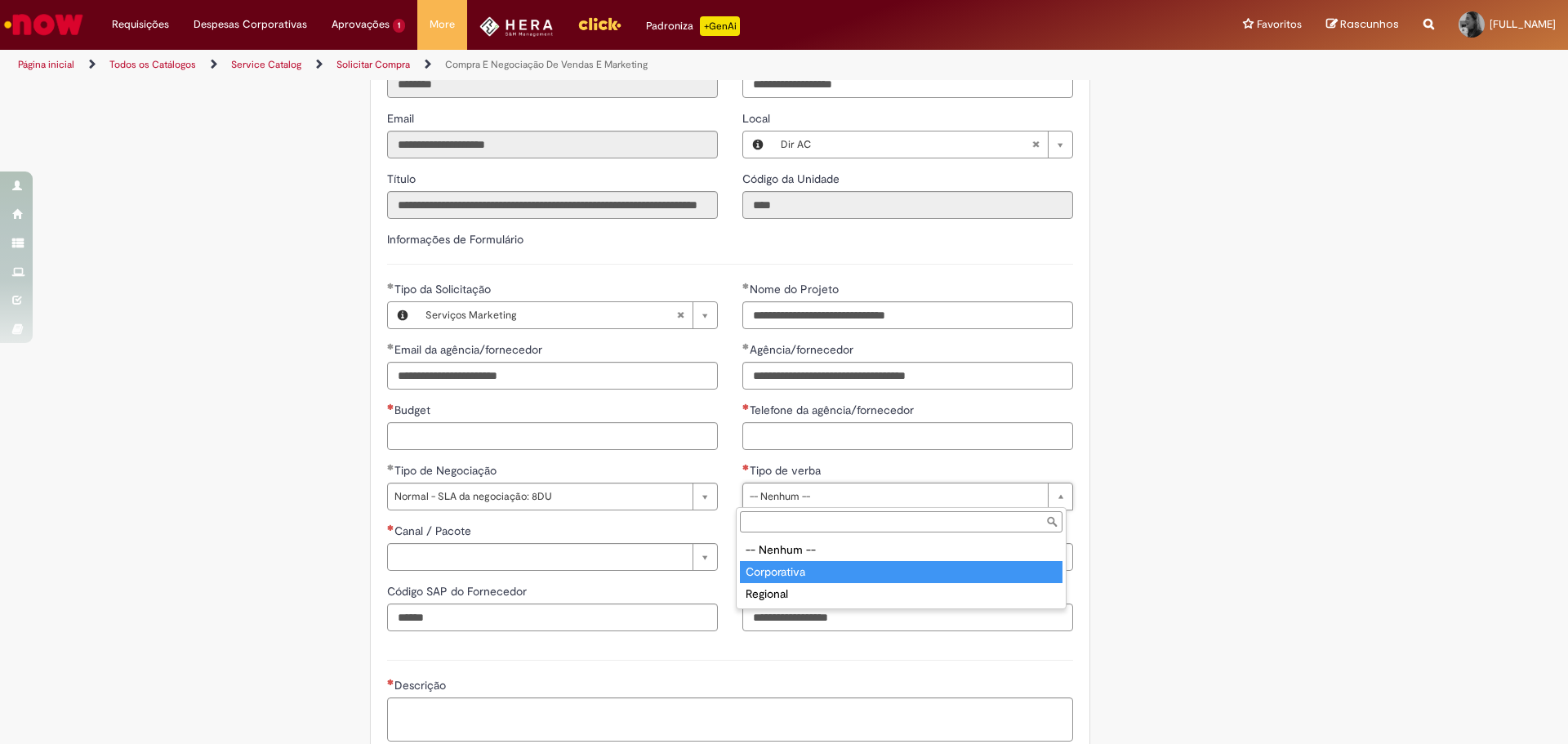 type on "**********" 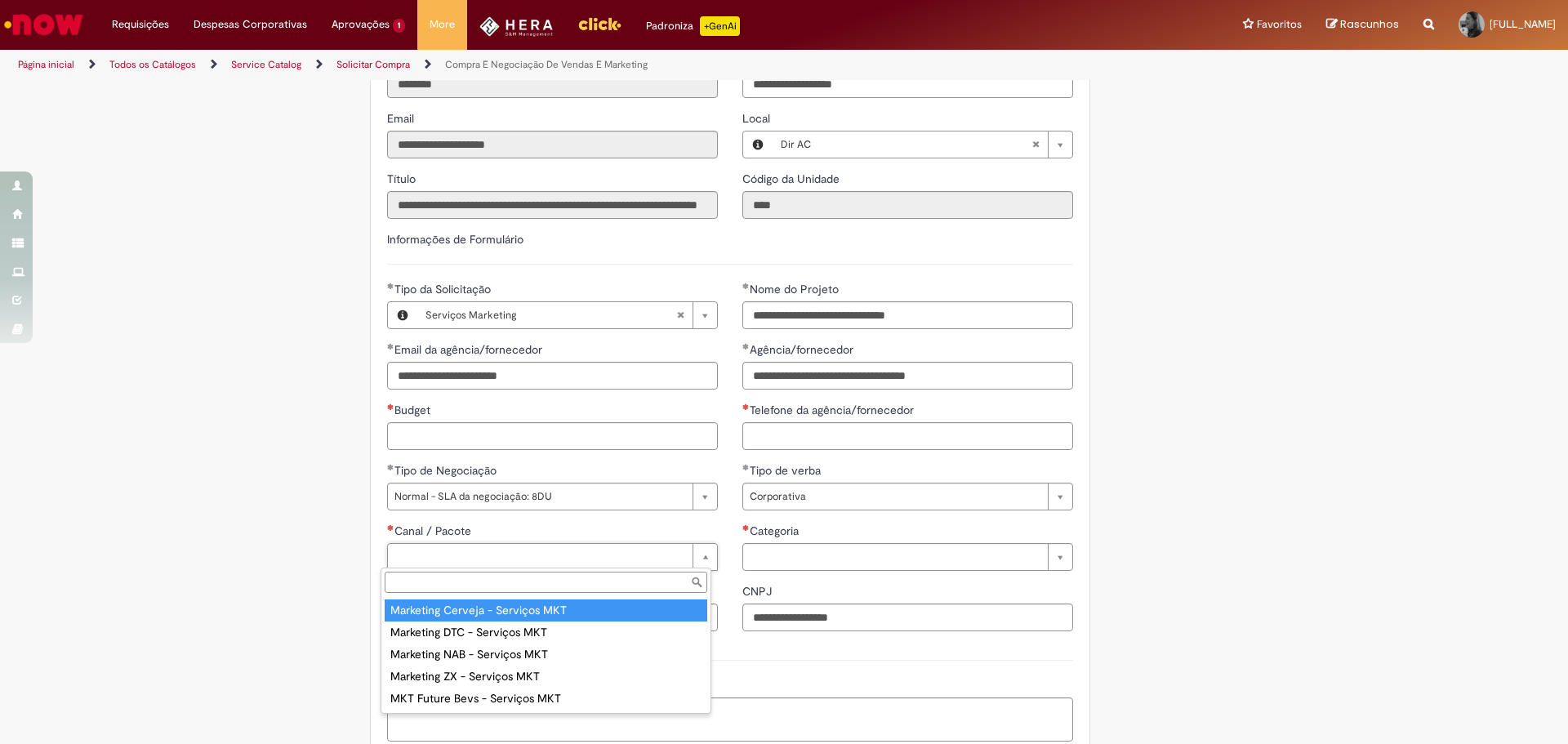 type on "**********" 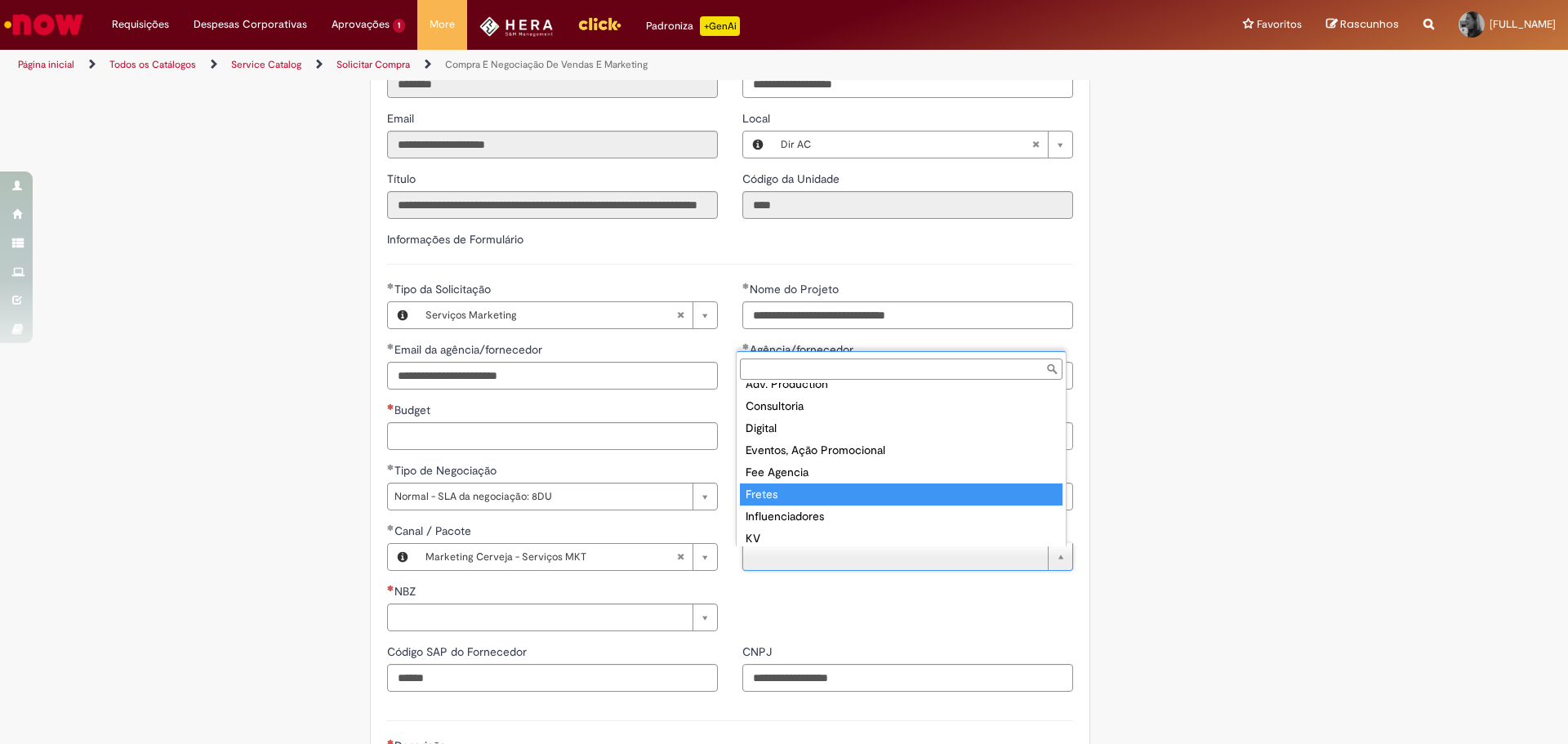 scroll, scrollTop: 86, scrollLeft: 0, axis: vertical 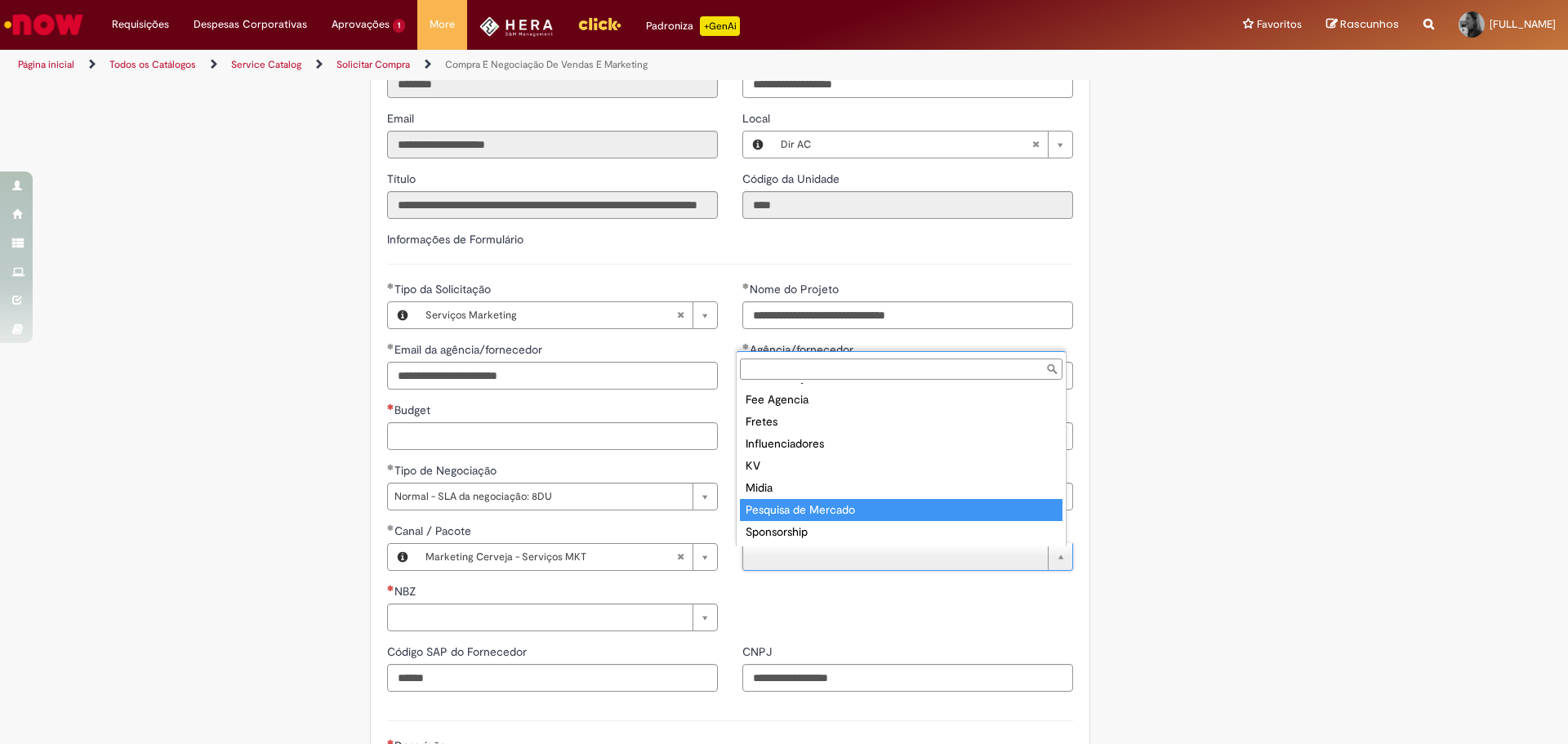 type on "**********" 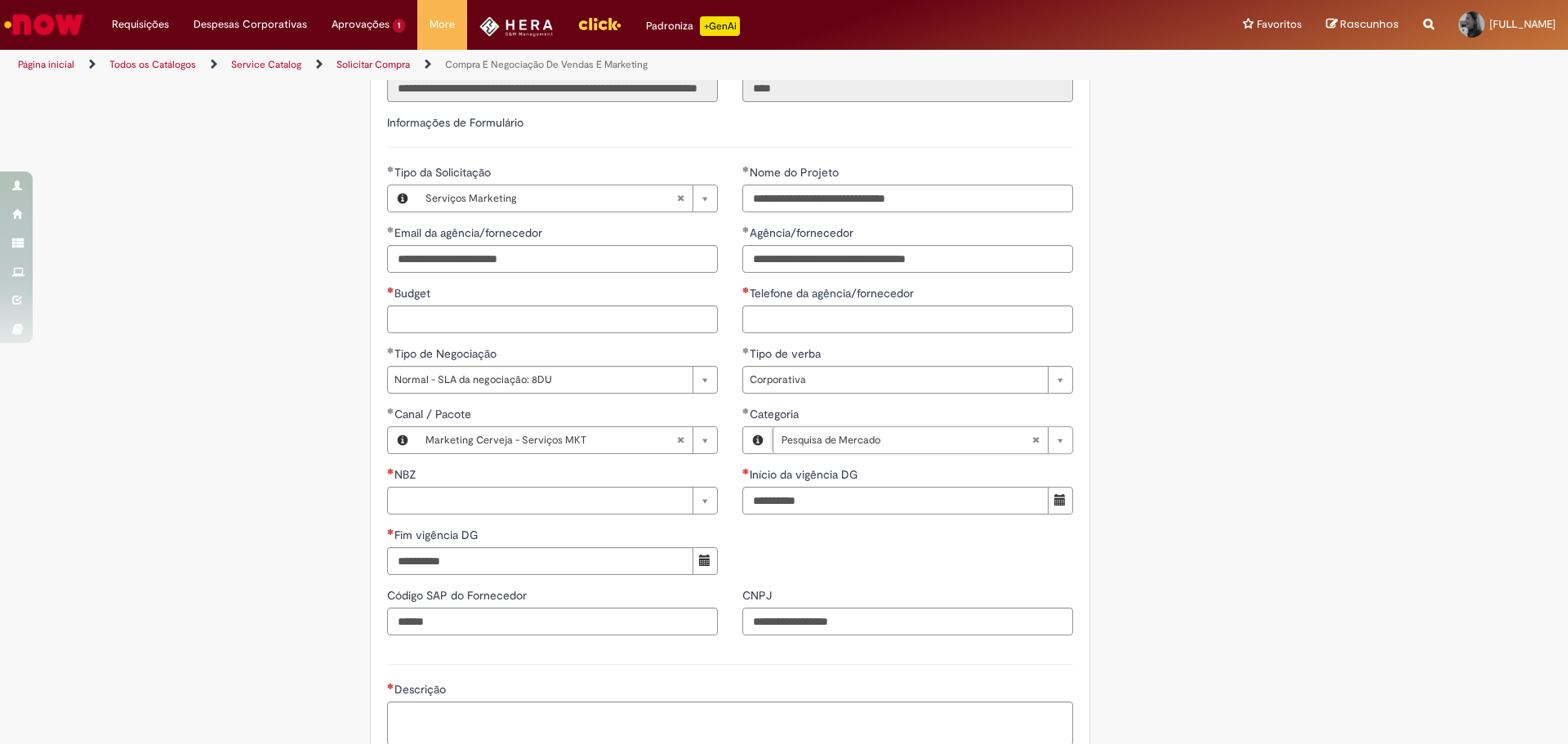 scroll, scrollTop: 735, scrollLeft: 0, axis: vertical 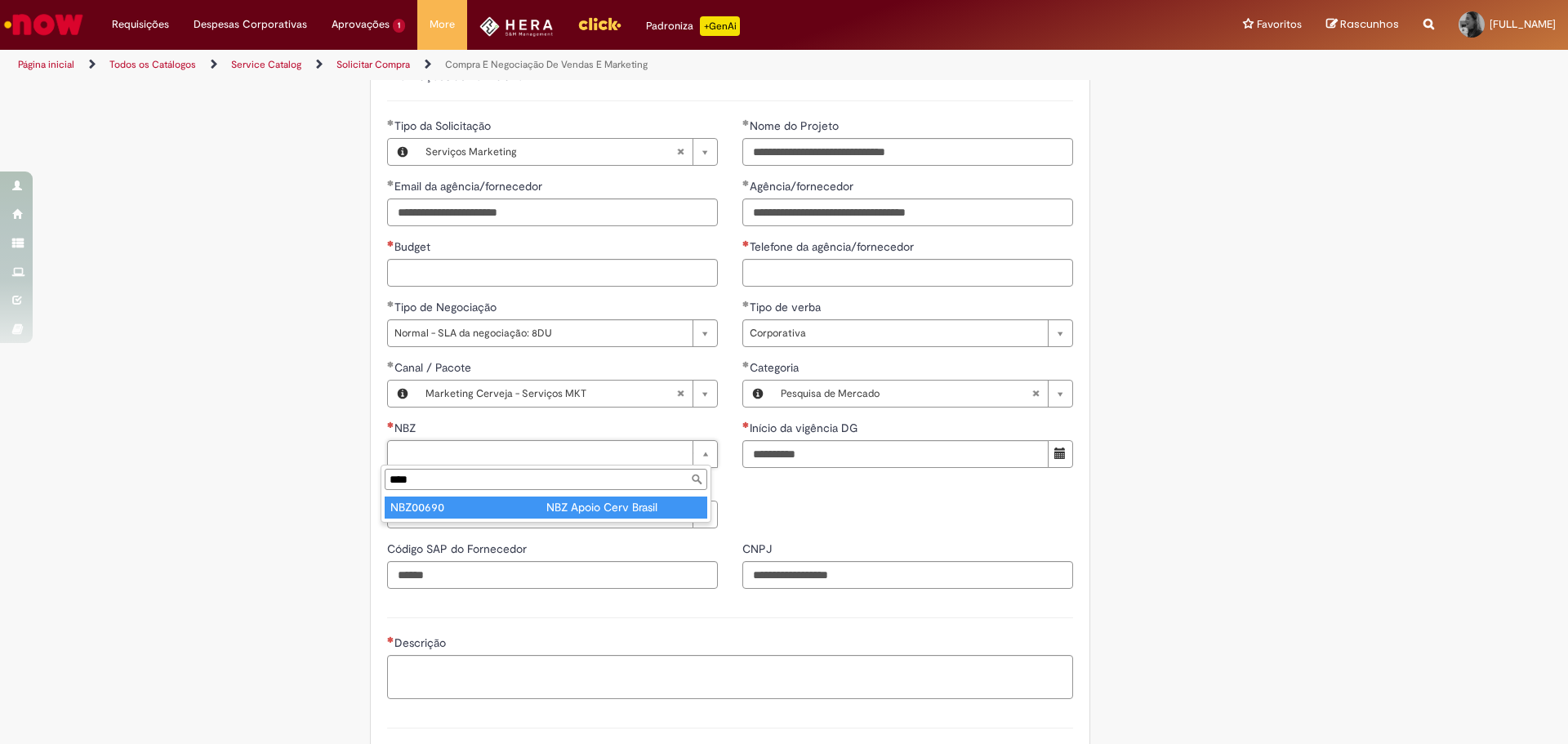type on "****" 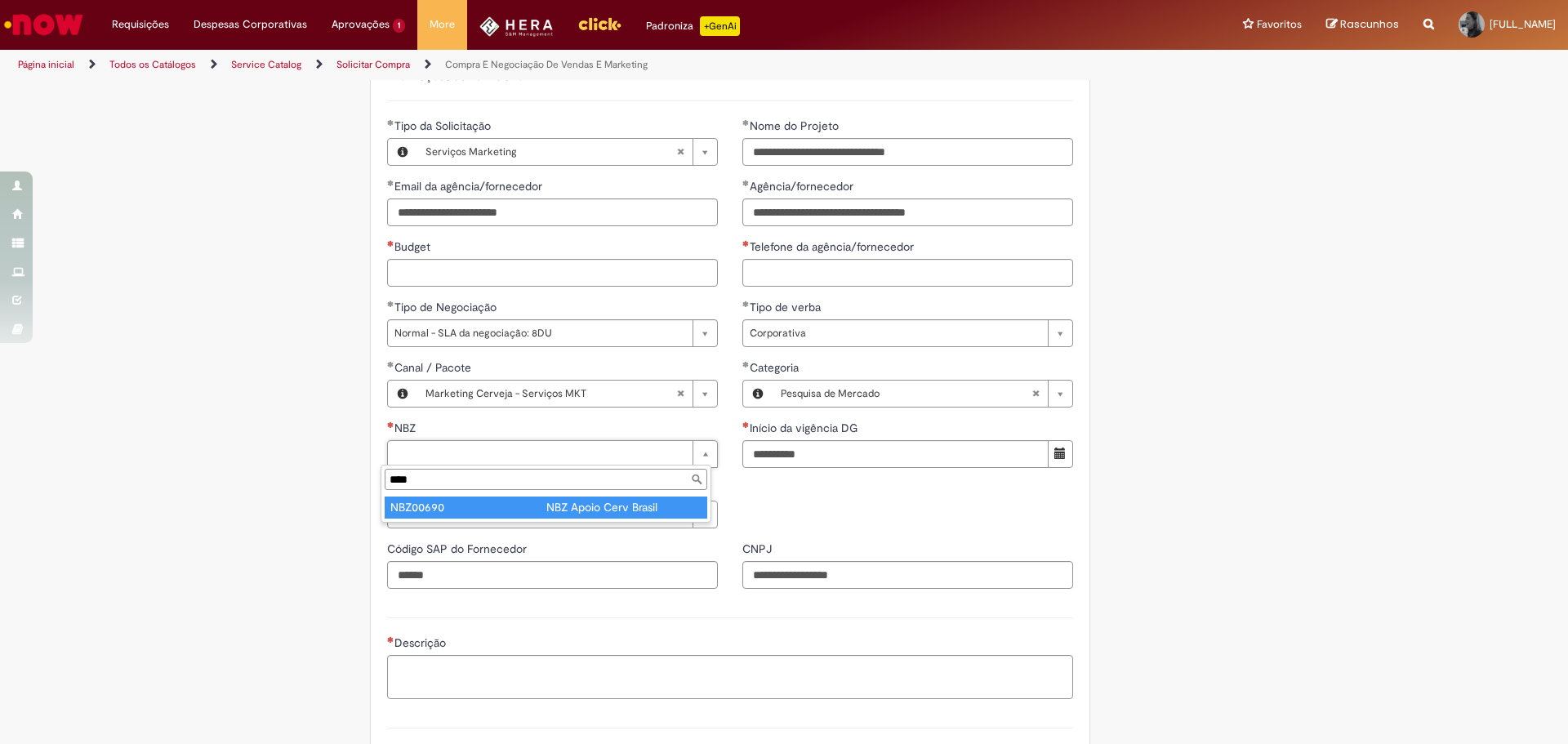 type on "********" 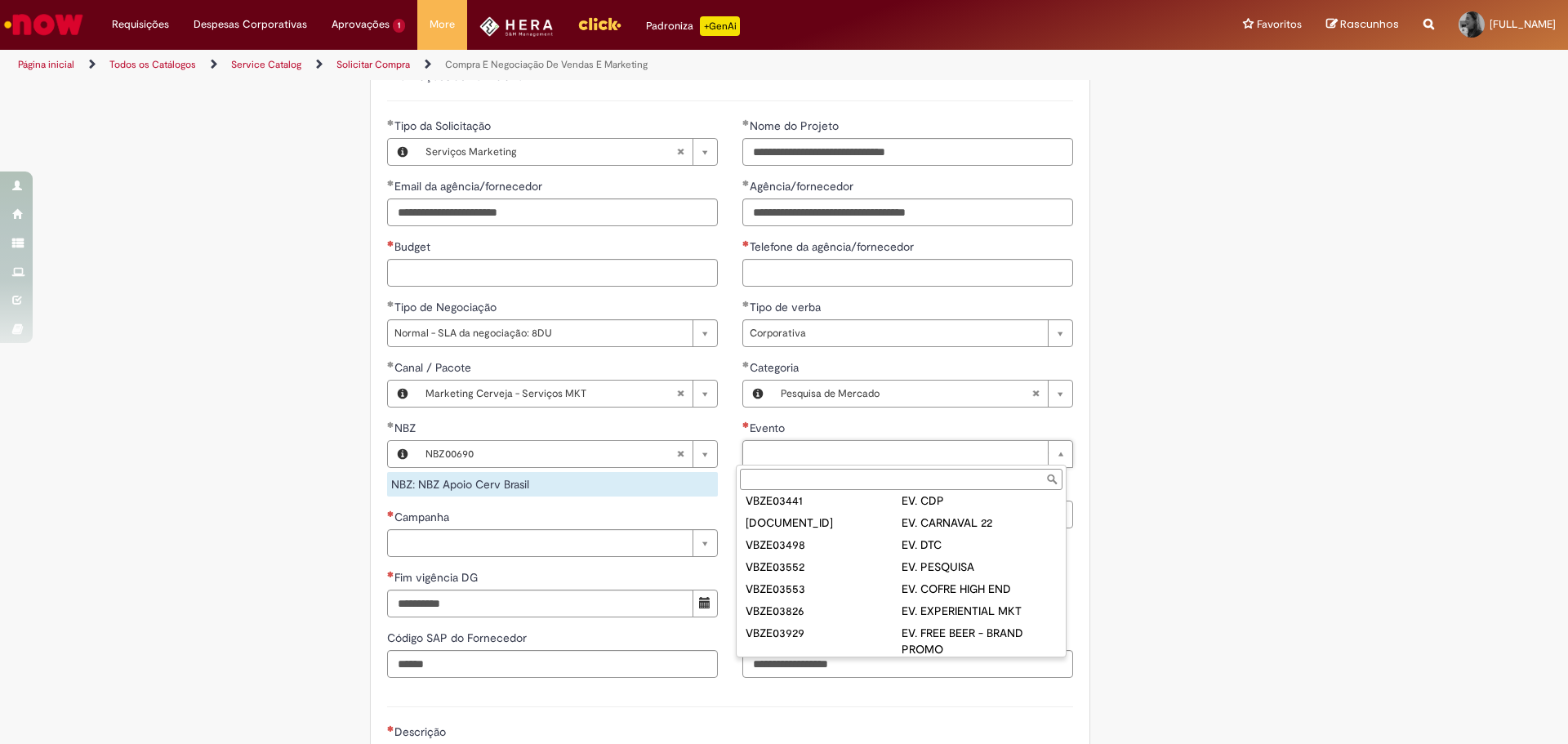 scroll, scrollTop: 317, scrollLeft: 0, axis: vertical 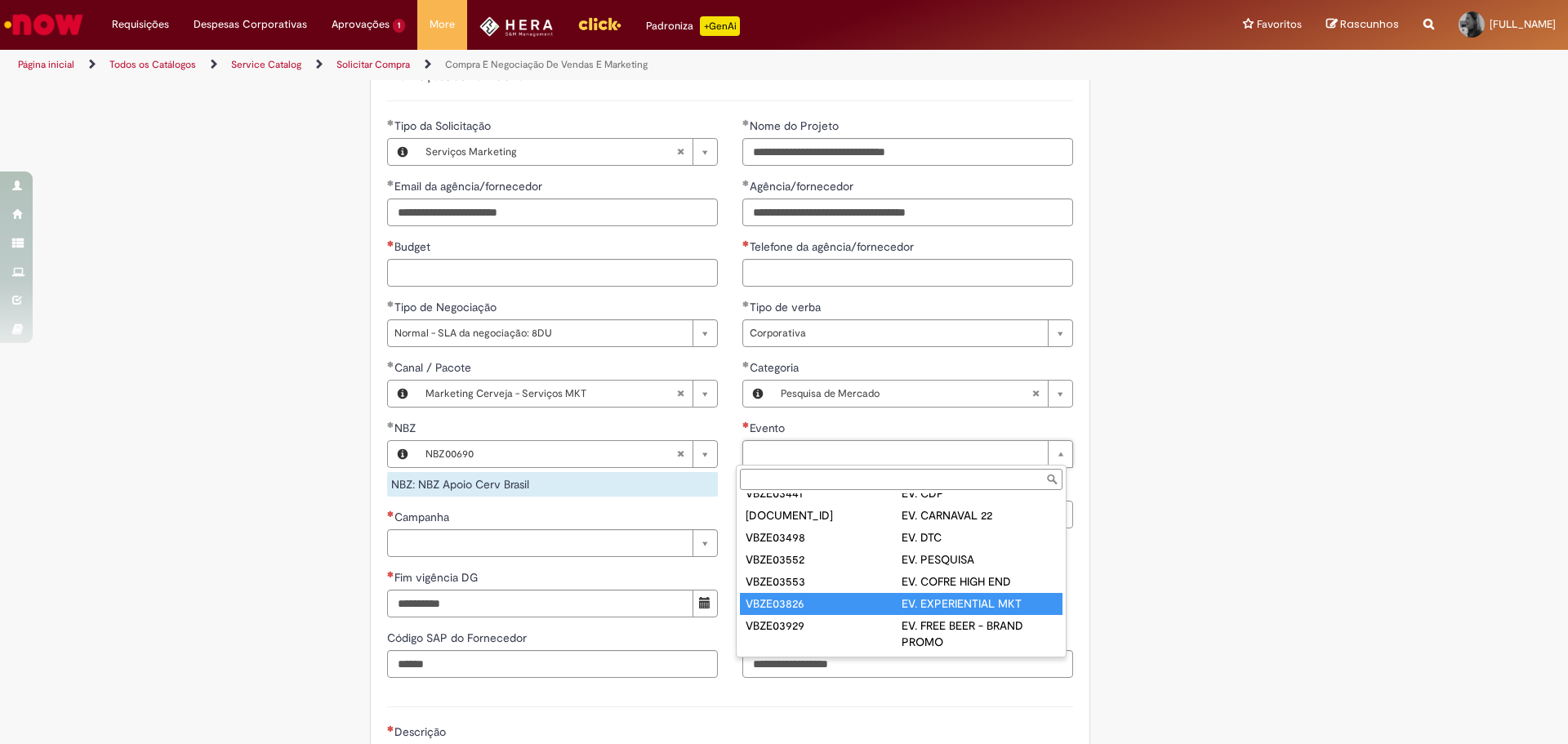 type on "*********" 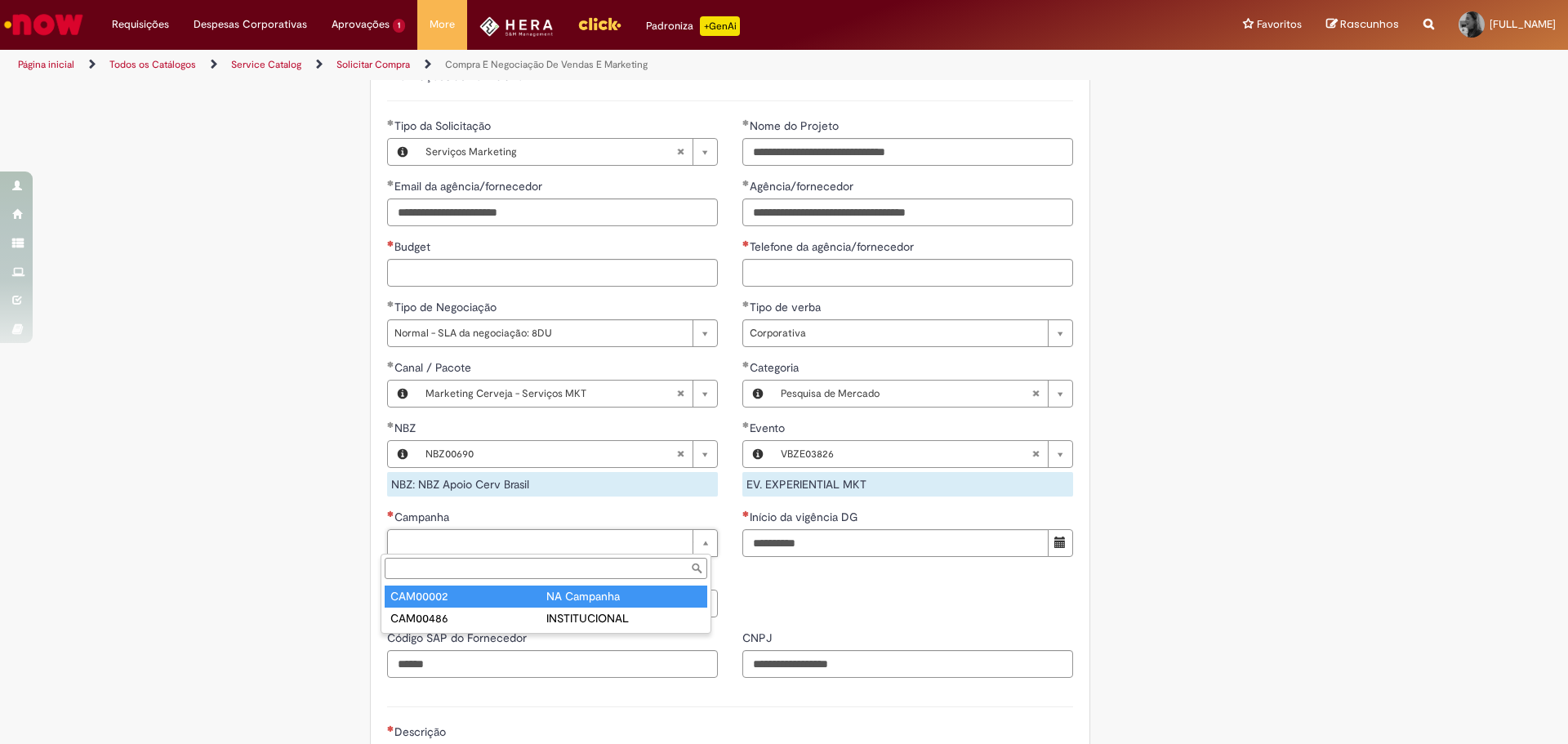 type on "********" 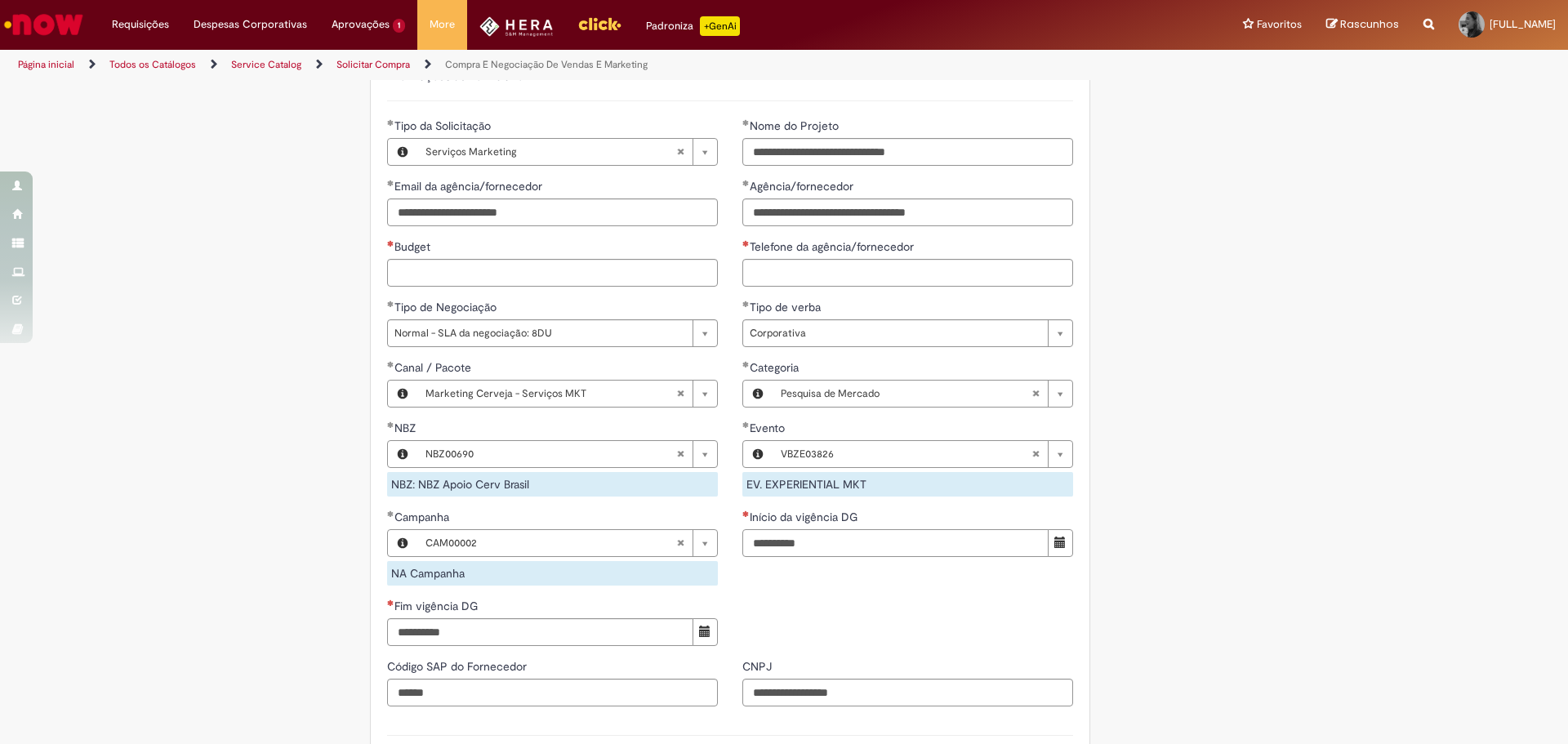 click on "Início da vigência DG" at bounding box center [895, 543] 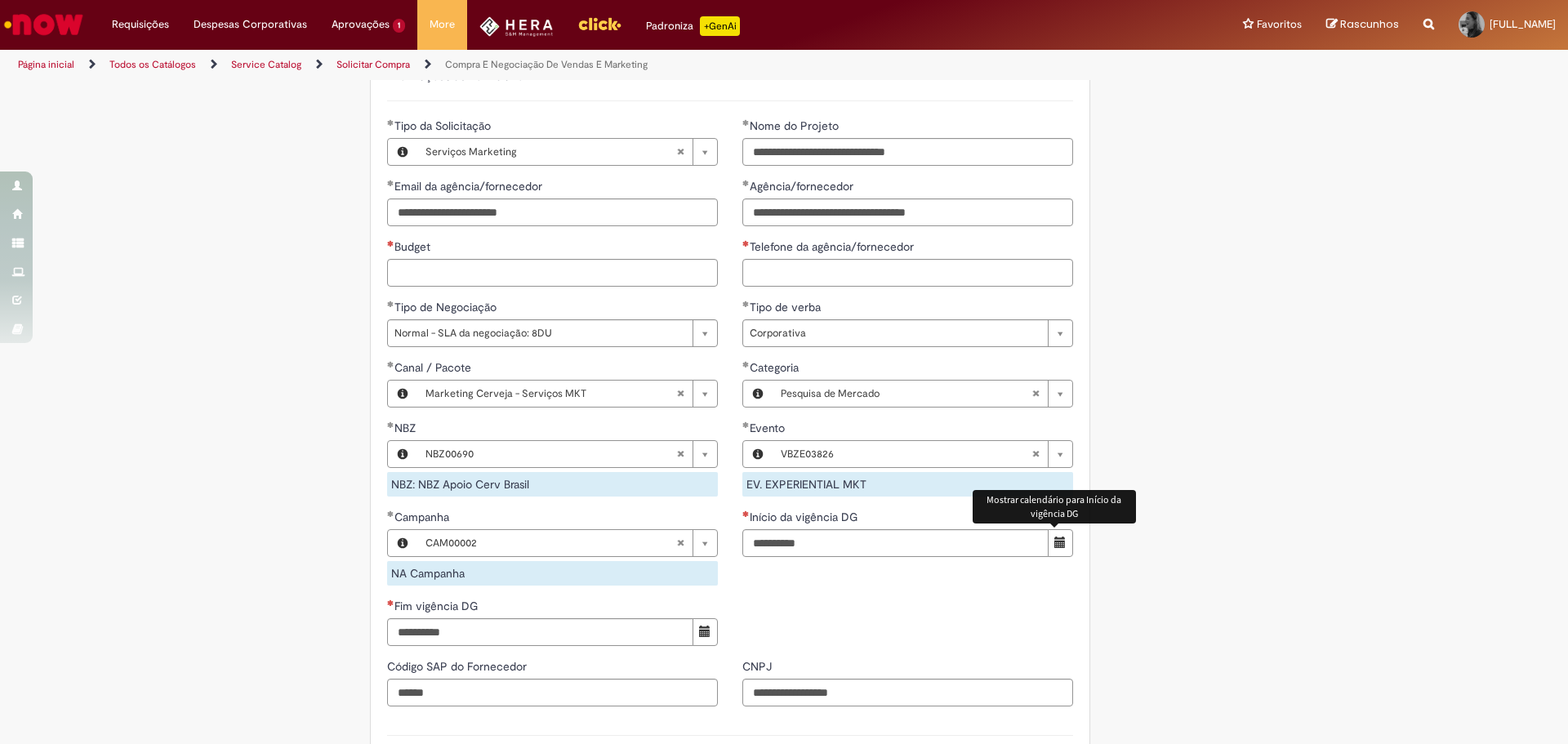 click at bounding box center [1060, 542] 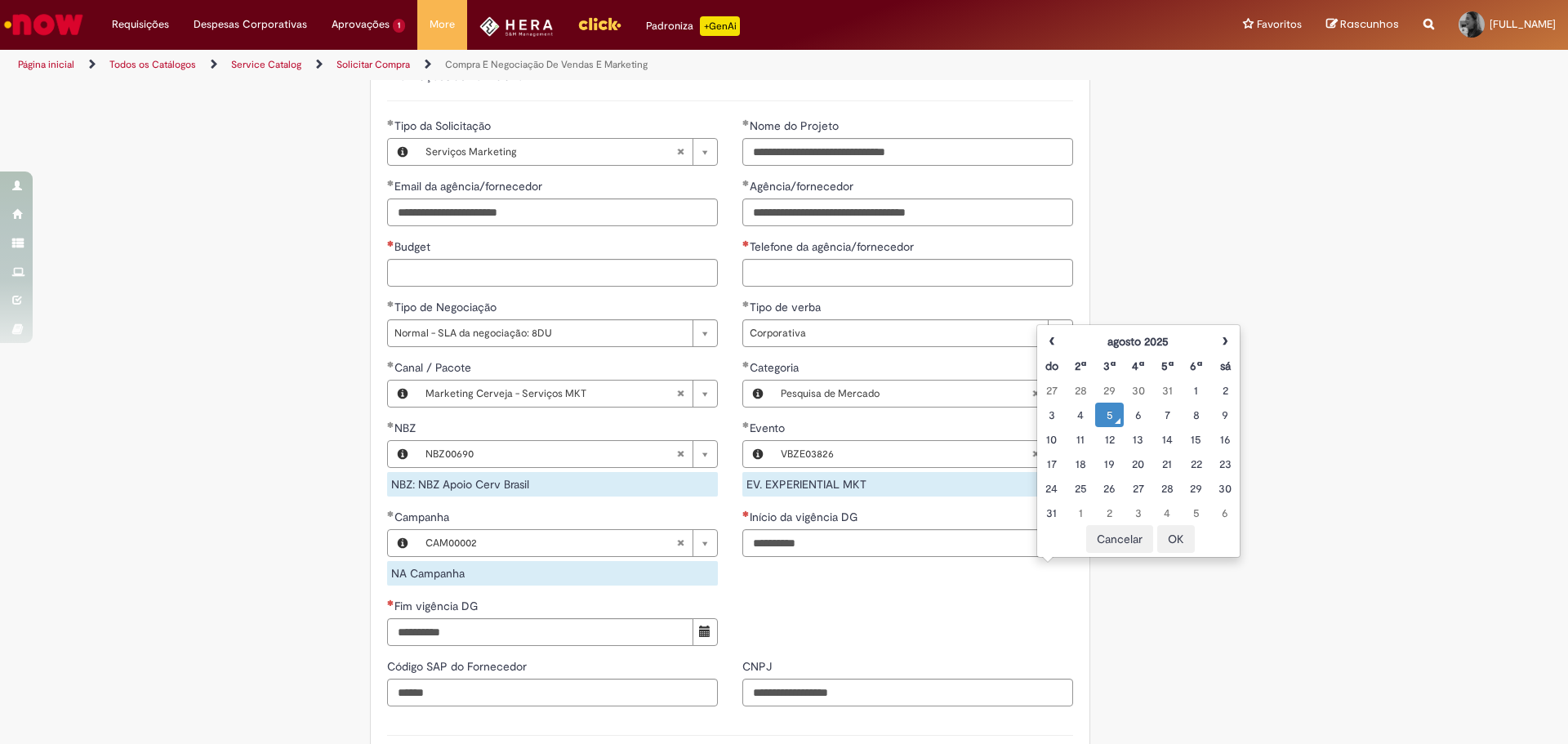 click on "5" at bounding box center (1109, 415) 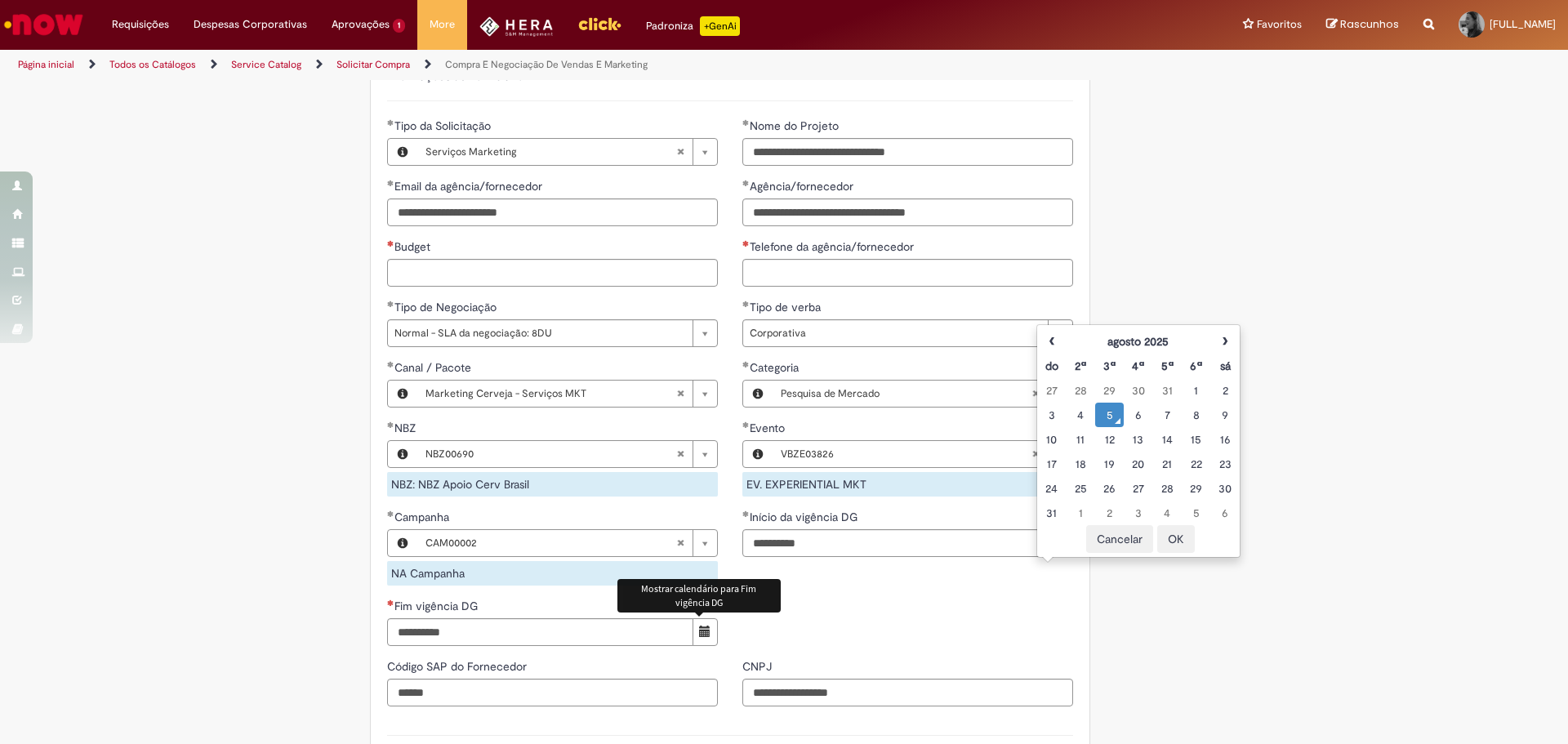 click at bounding box center (705, 631) 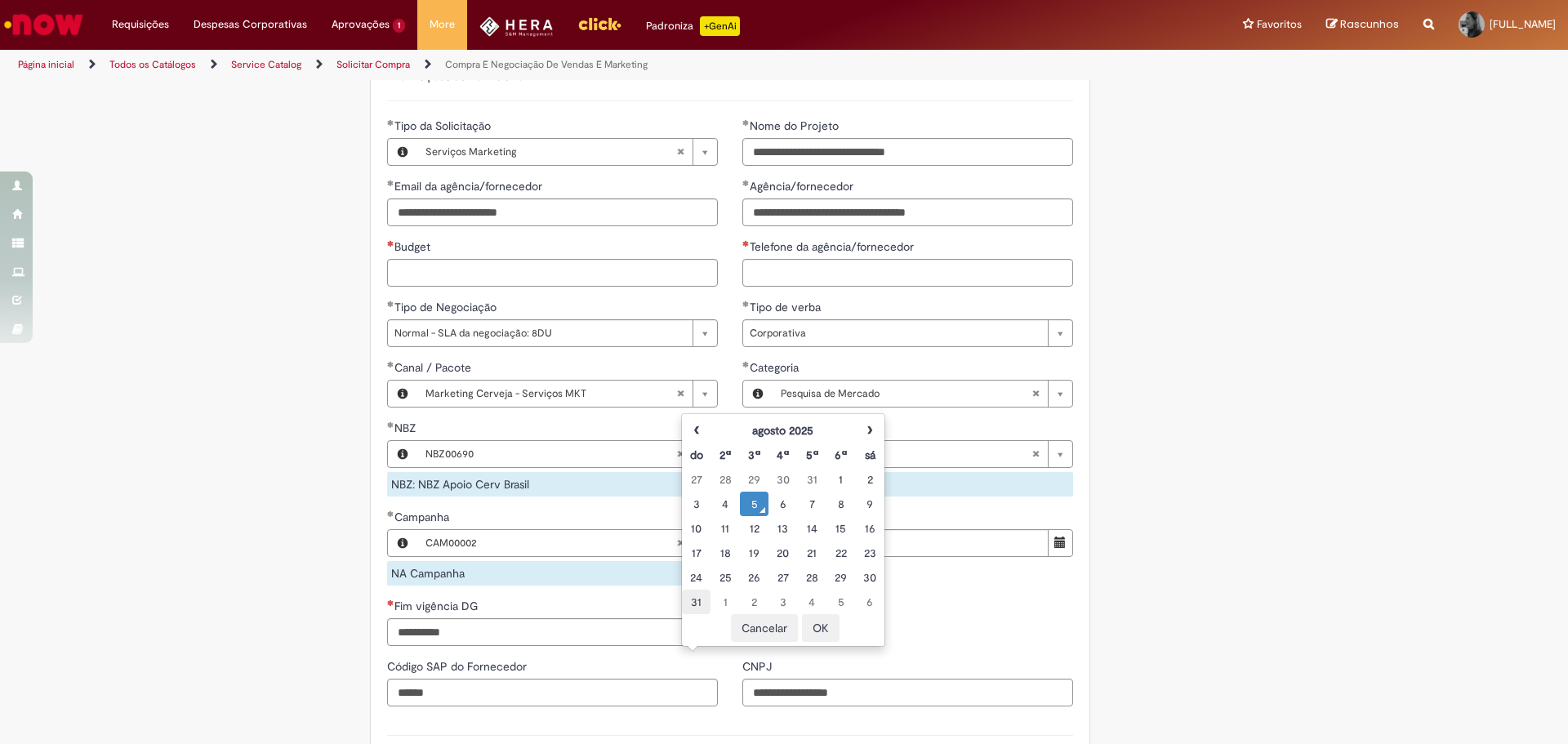 click on "31" at bounding box center [696, 602] 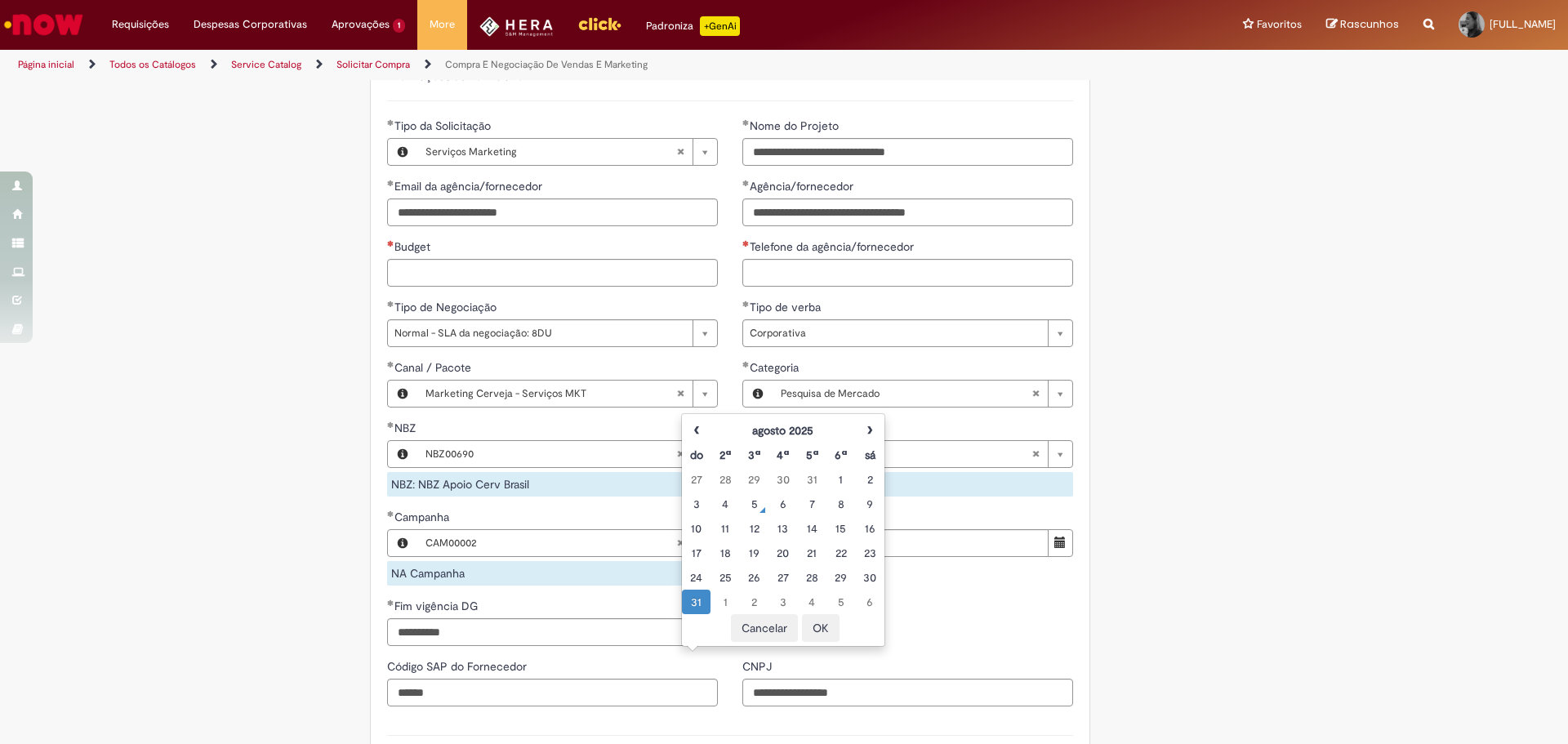 click on "OK" at bounding box center [821, 628] 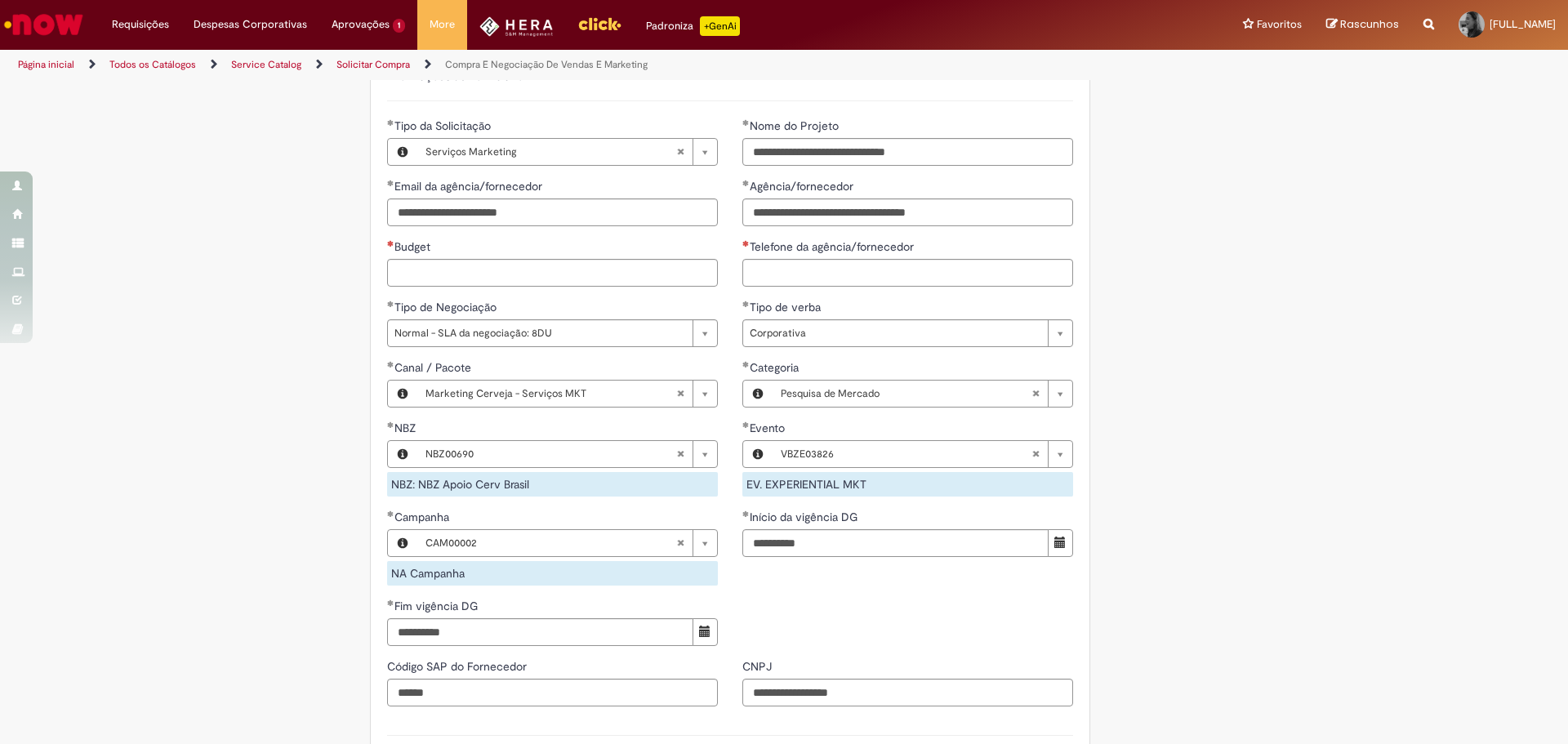 click on "**********" at bounding box center (730, 388) 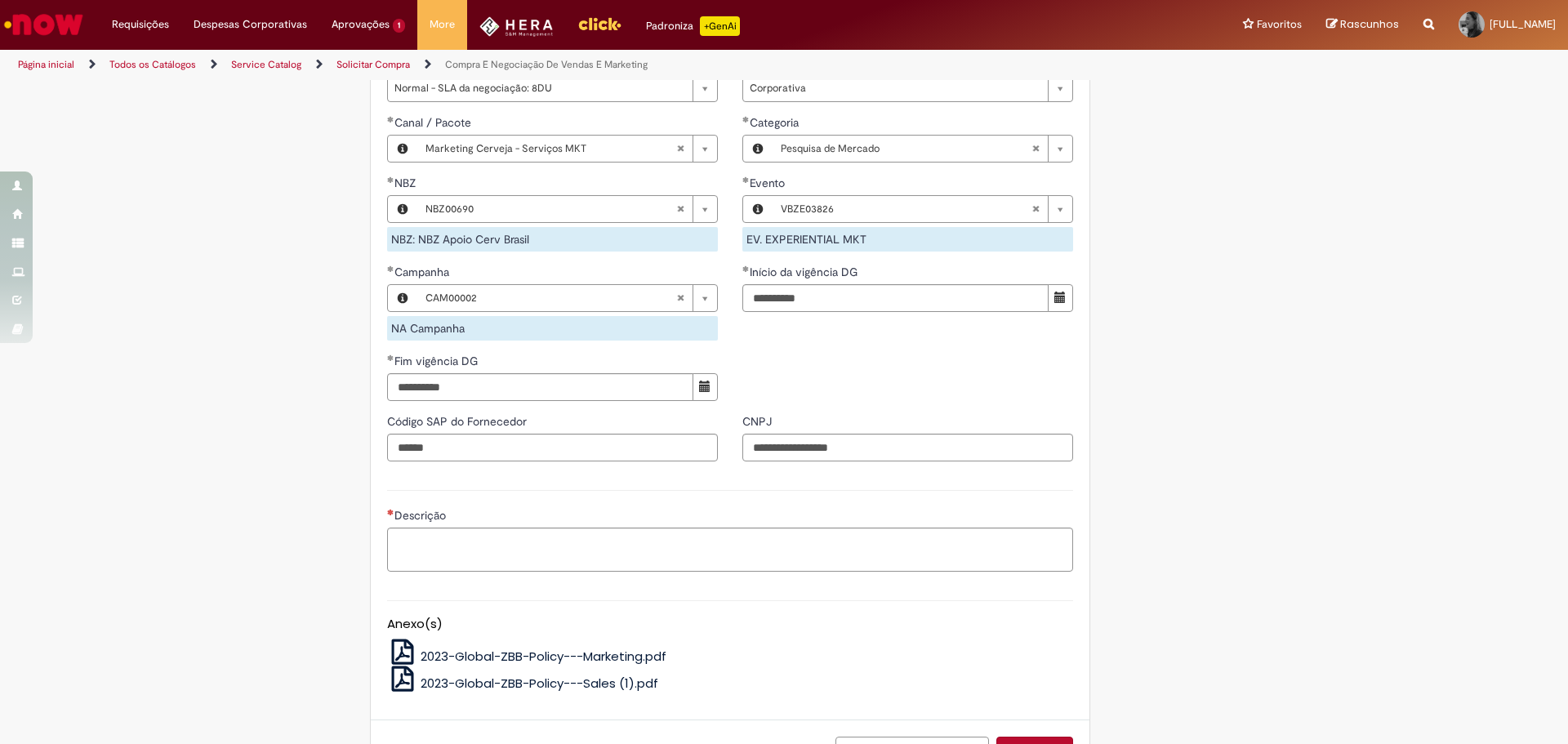scroll, scrollTop: 1062, scrollLeft: 0, axis: vertical 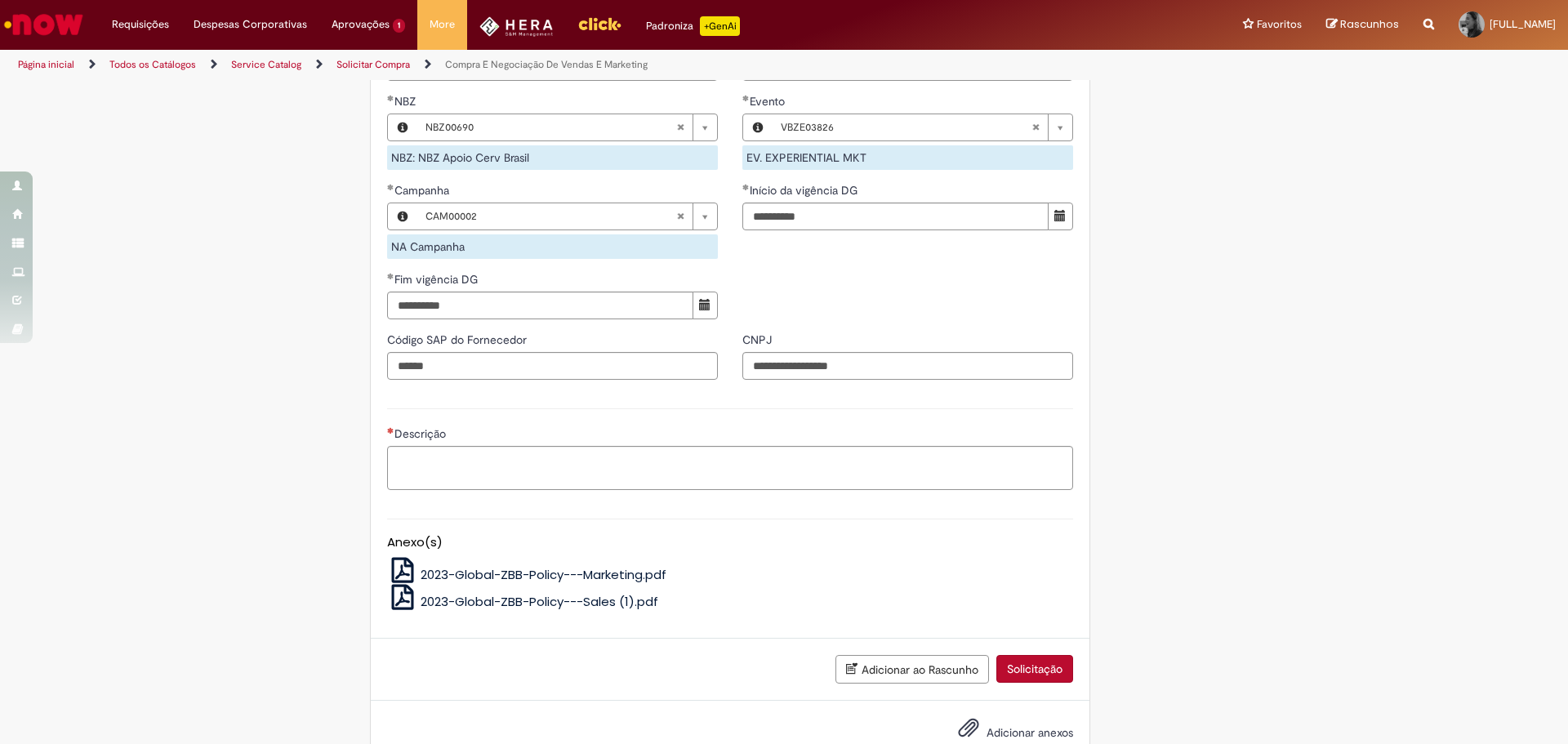 click on "Adicionar anexos" at bounding box center (969, 732) 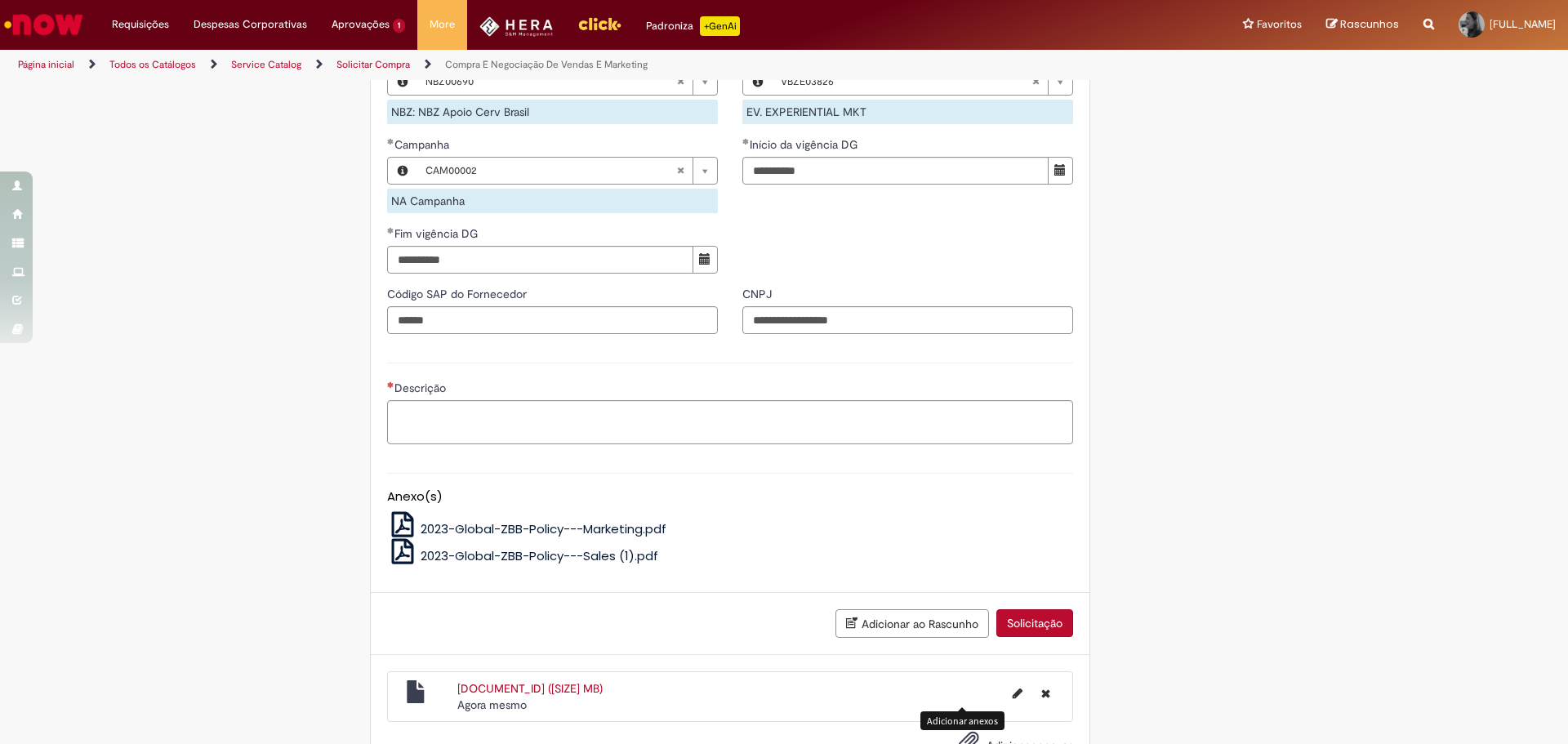 scroll, scrollTop: 1134, scrollLeft: 0, axis: vertical 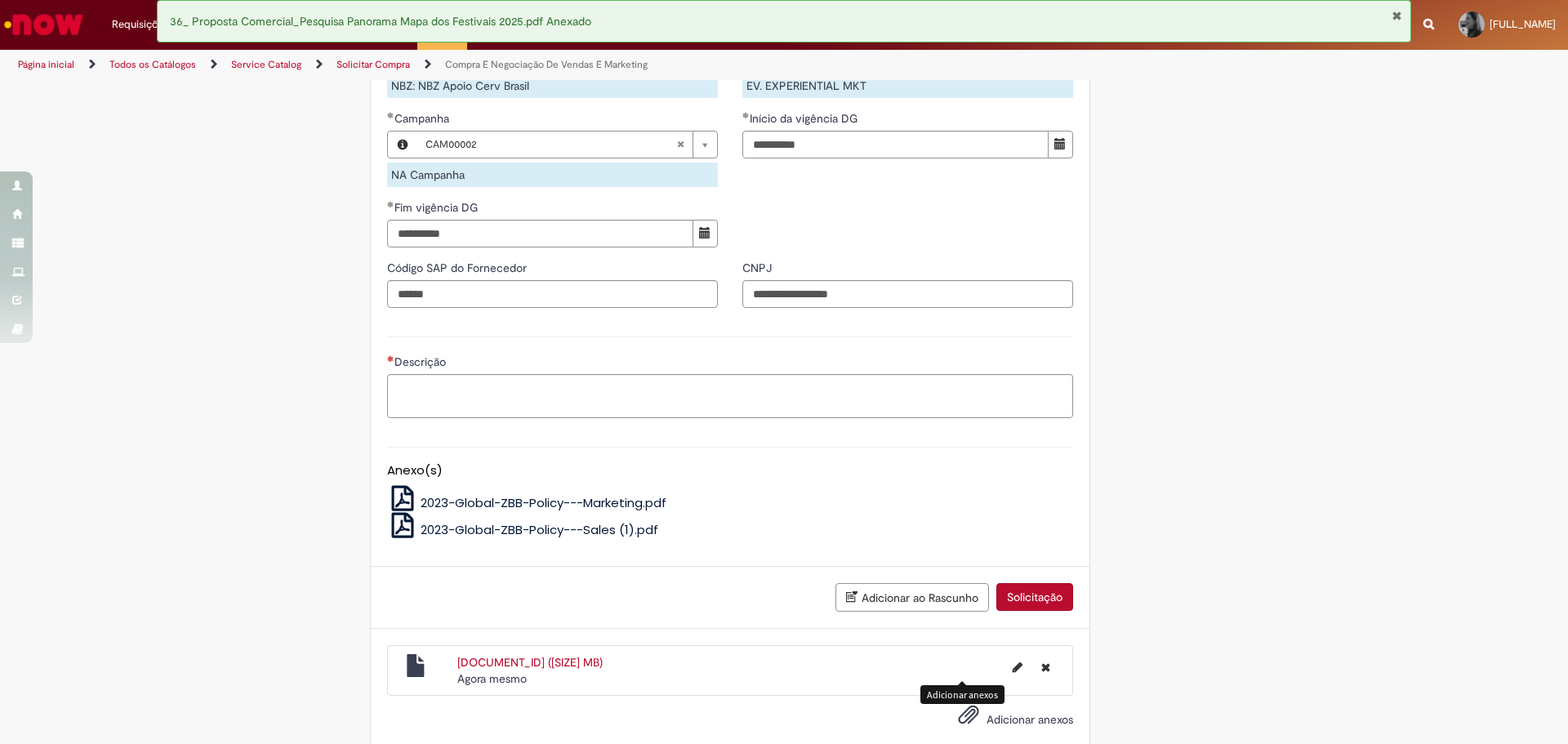 click on "[DOCUMENT_ID] ([SIZE] MB)" at bounding box center (530, 662) 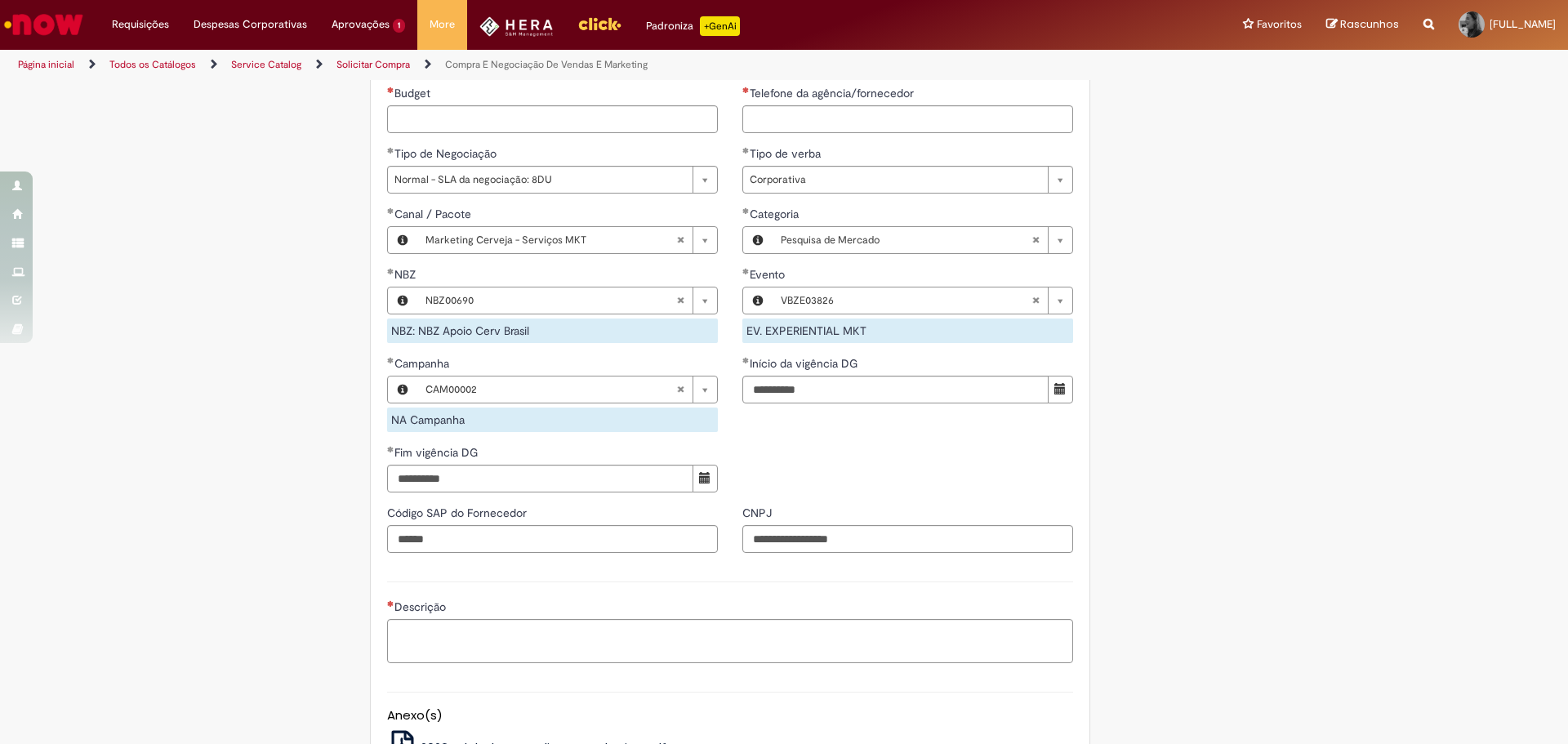 scroll, scrollTop: 807, scrollLeft: 0, axis: vertical 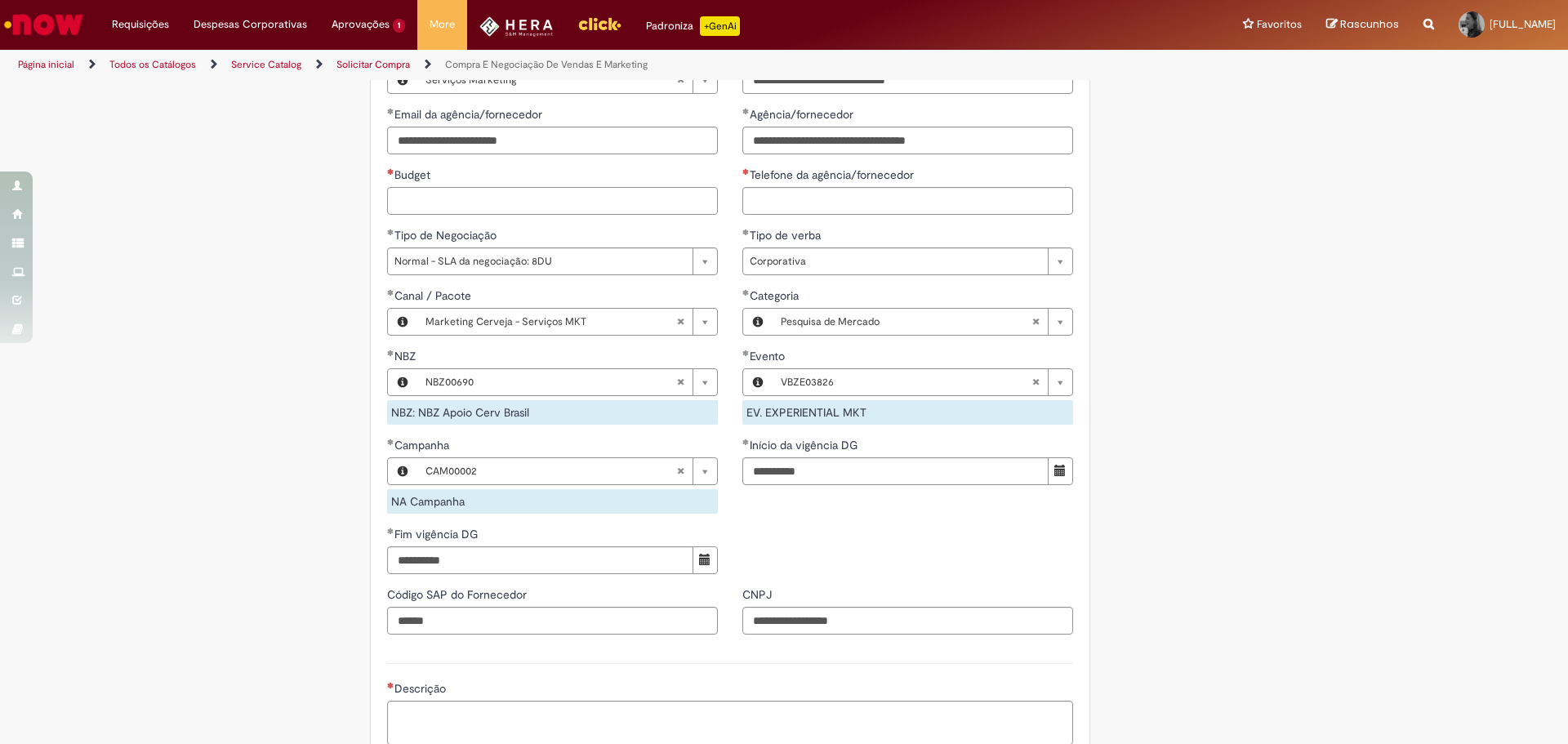 click on "Budget" at bounding box center [552, 201] 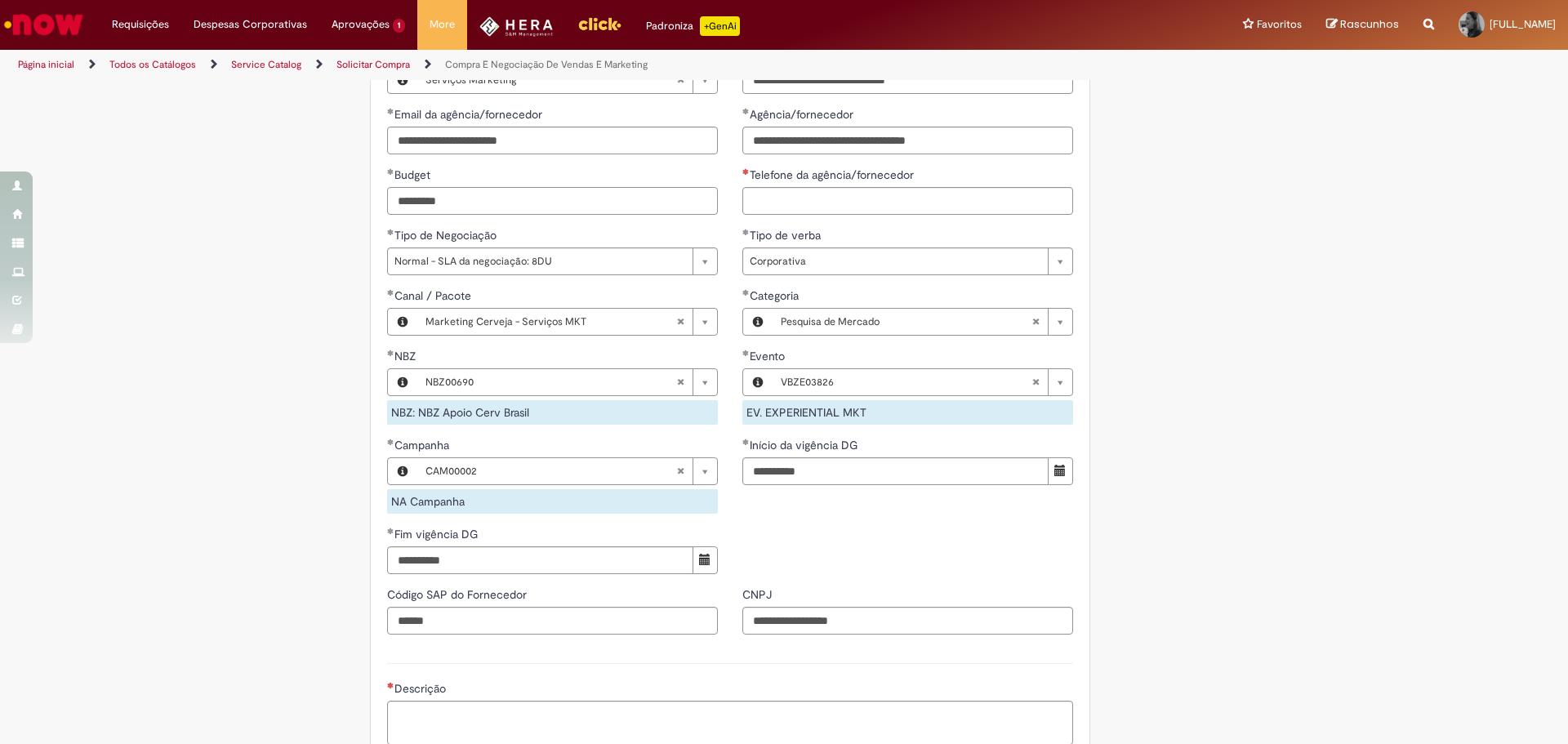 type on "*********" 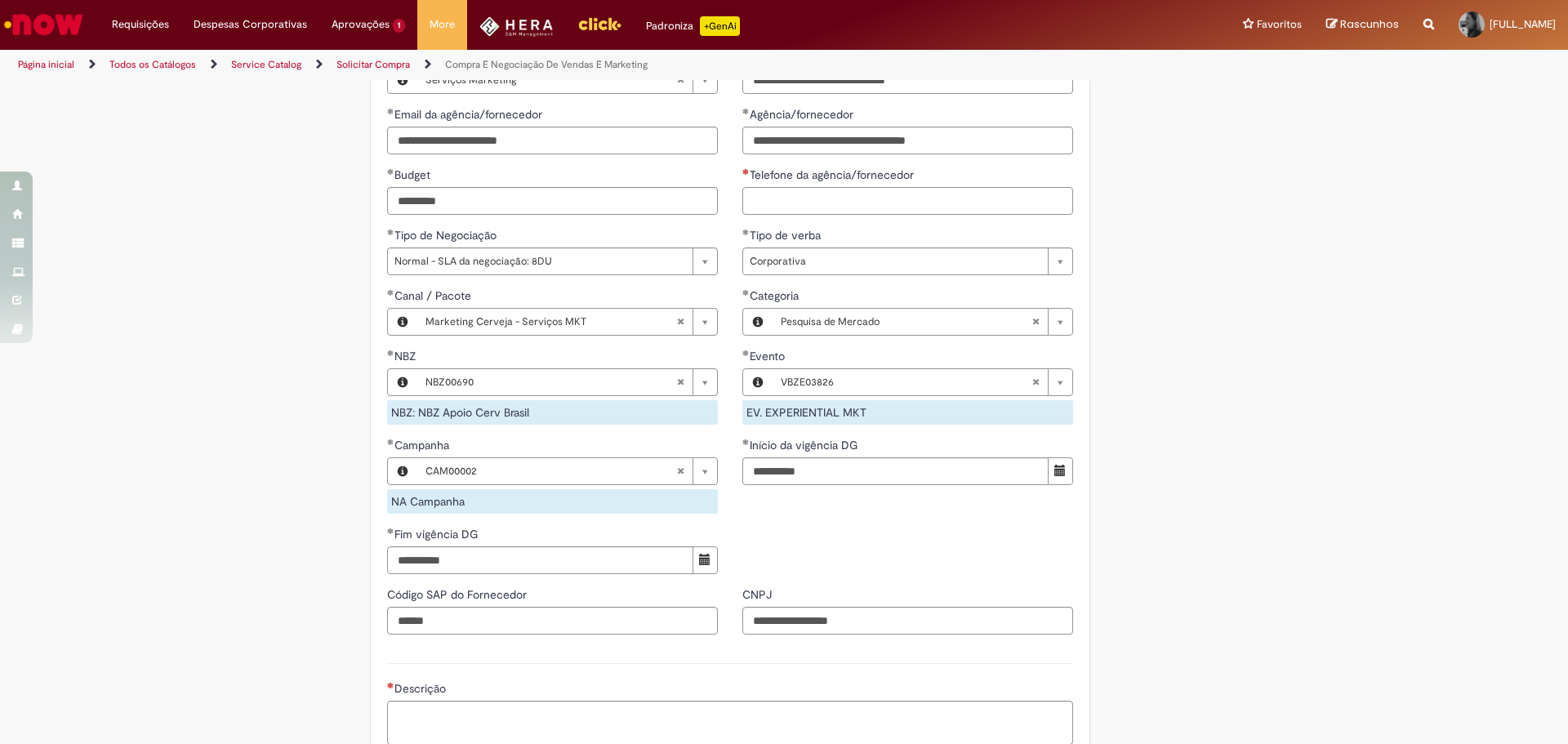 click on "Telefone da agência/fornecedor" at bounding box center (907, 201) 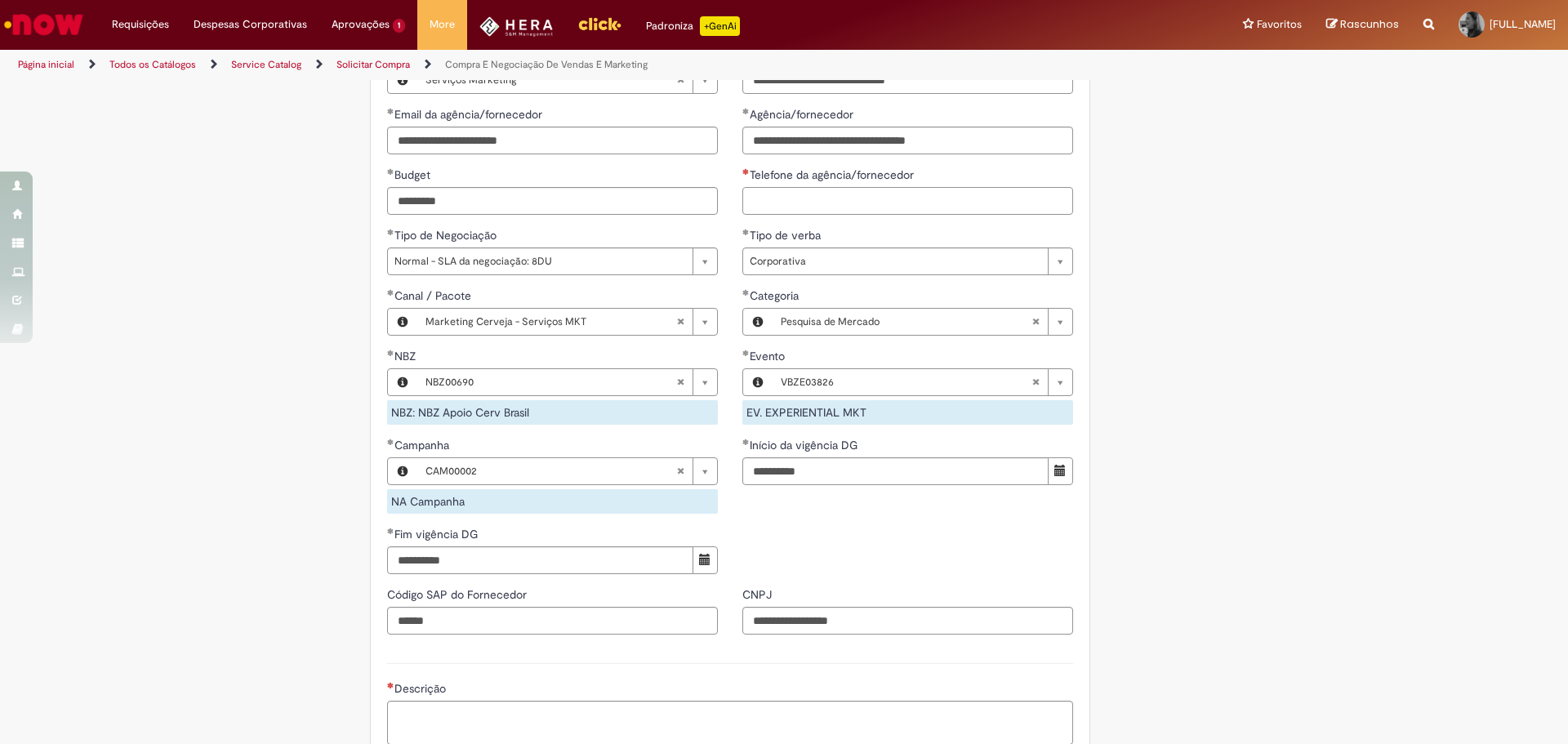 click on "Telefone da agência/fornecedor" at bounding box center [907, 201] 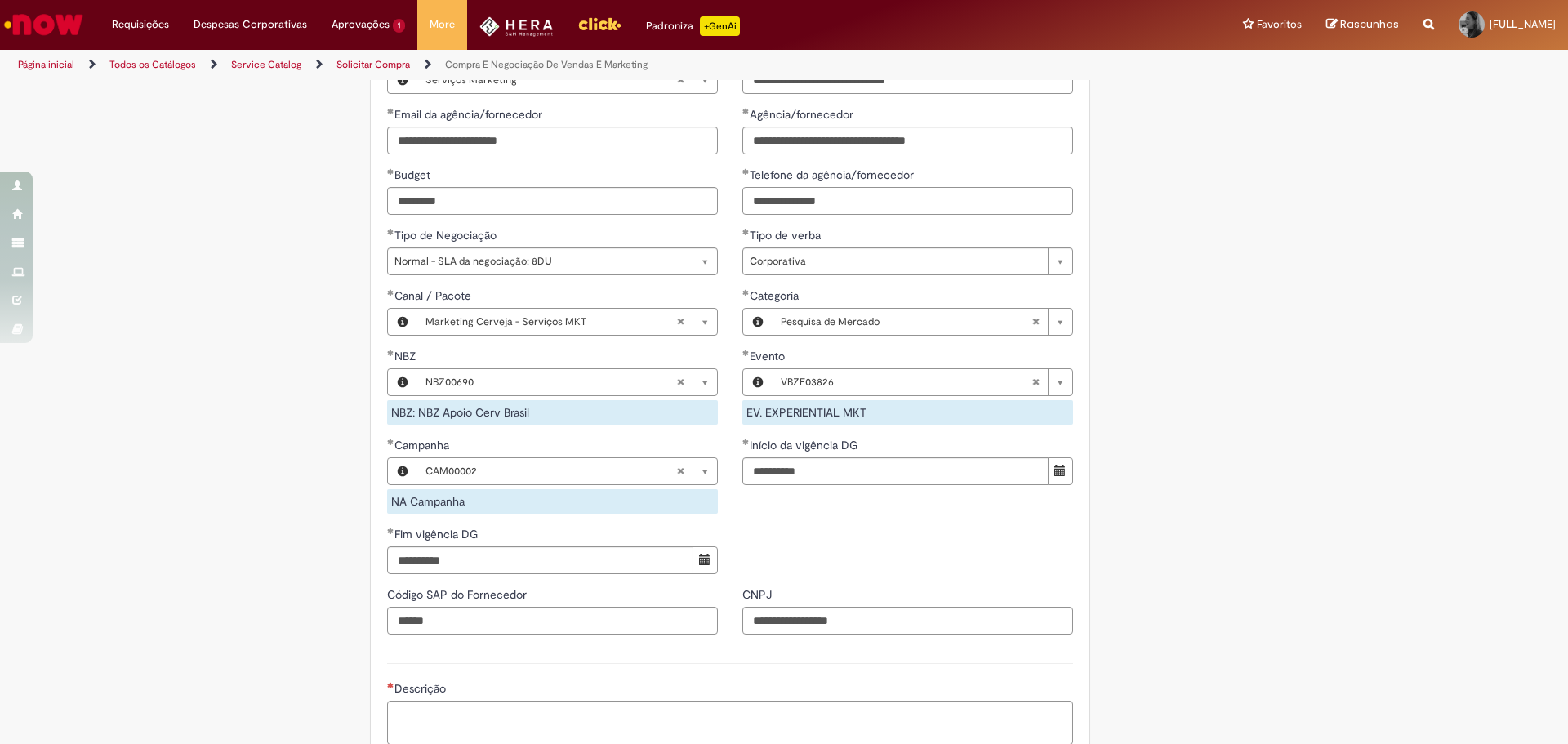 click on "**********" at bounding box center (907, 201) 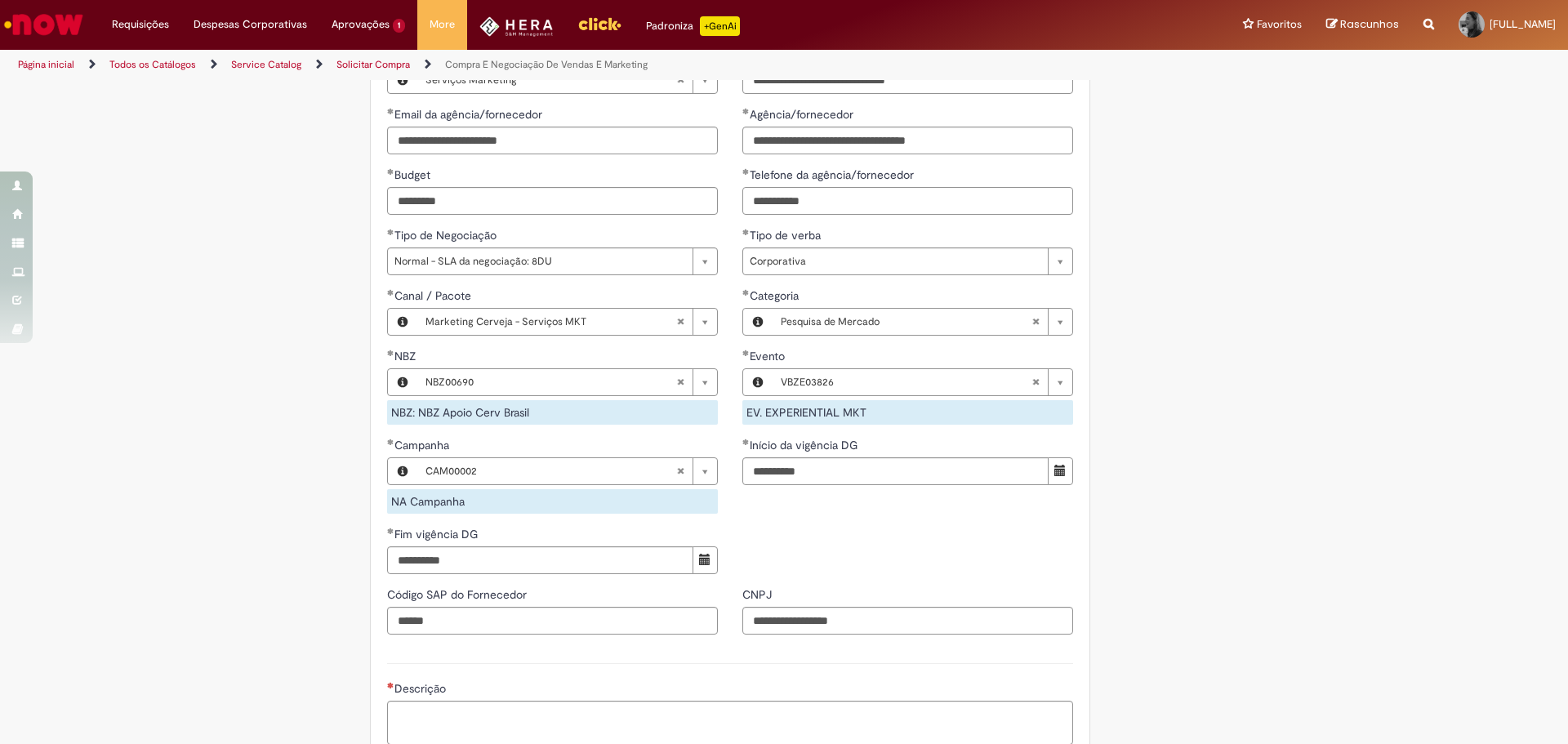click on "**********" at bounding box center (907, 201) 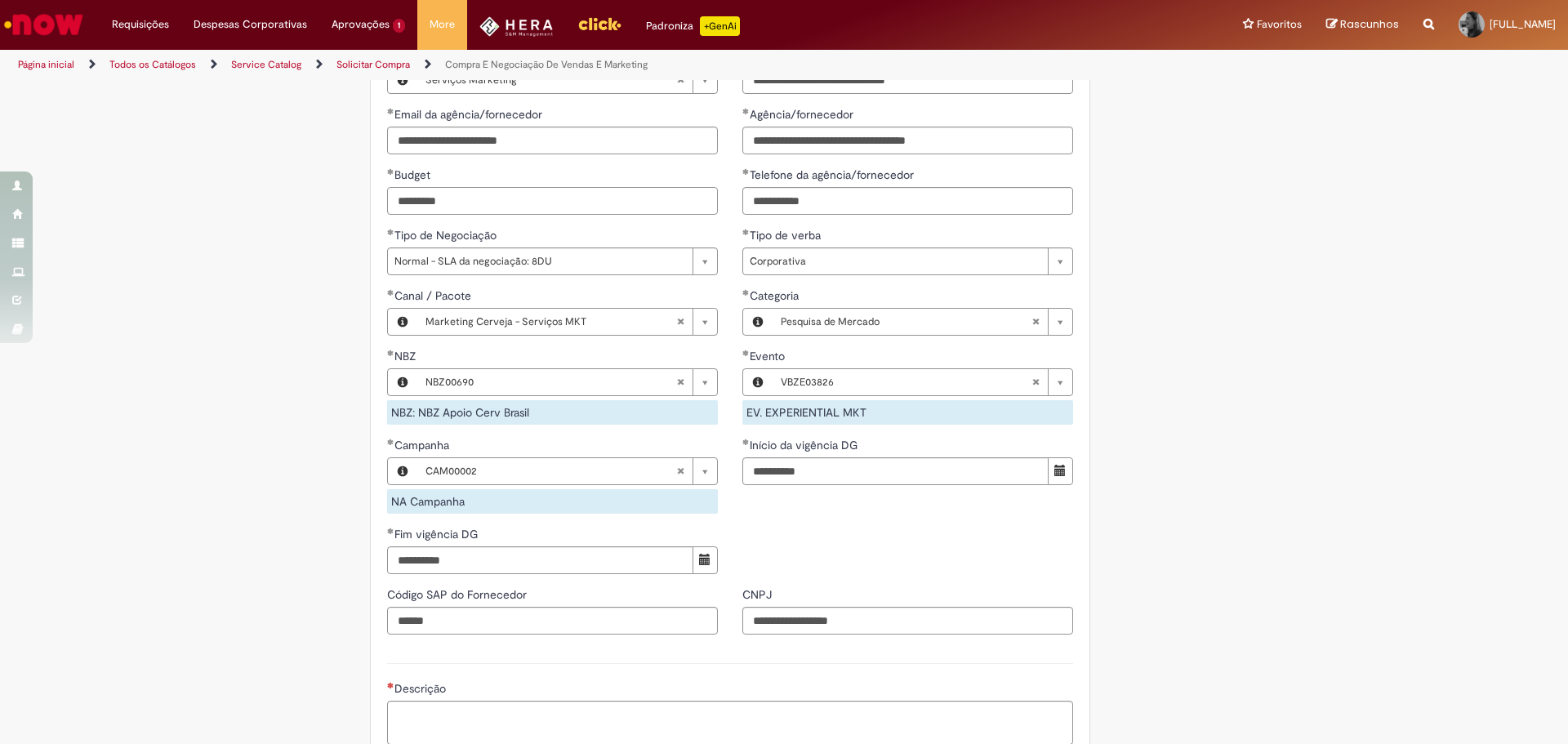 click on "*********" at bounding box center [552, 201] 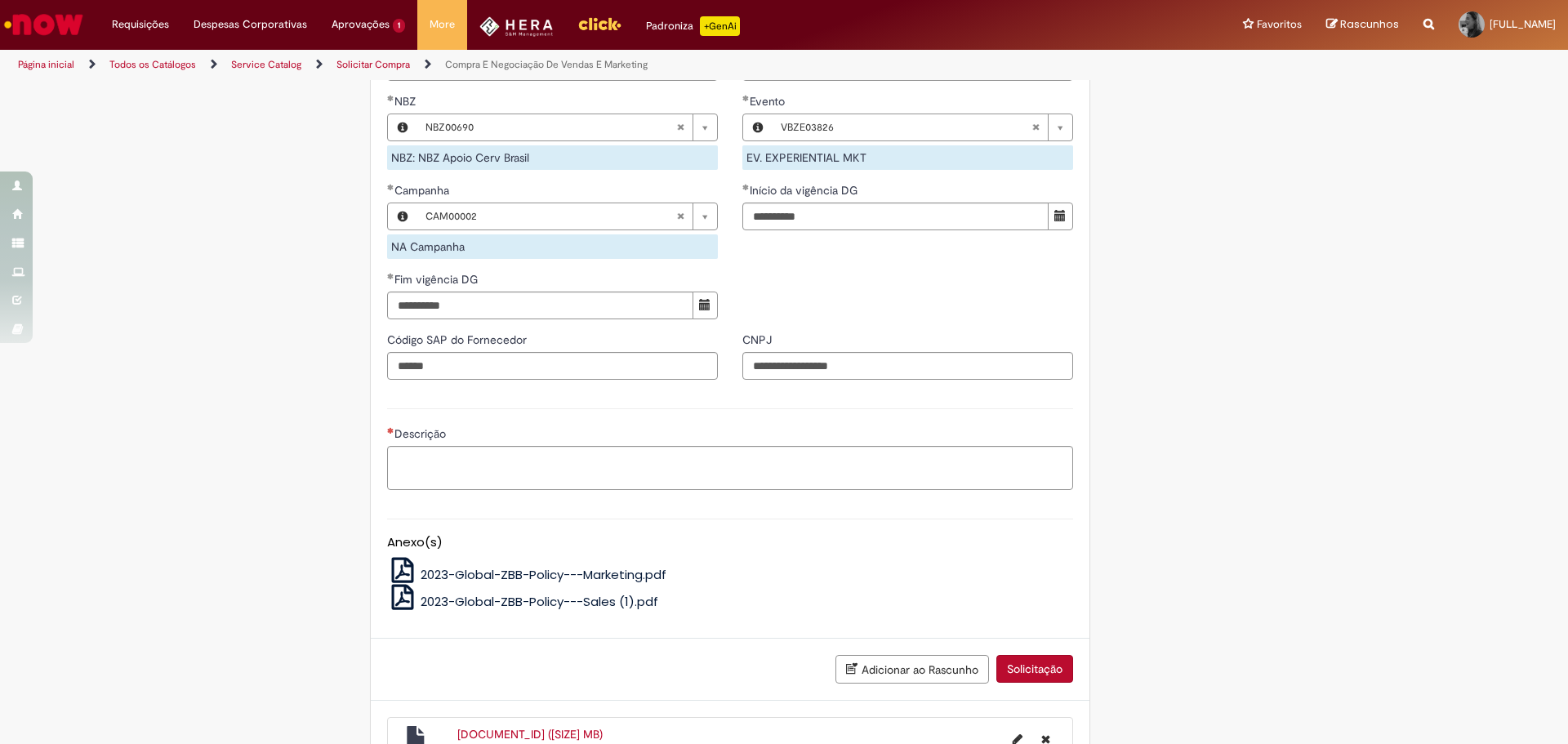 scroll, scrollTop: 1166, scrollLeft: 0, axis: vertical 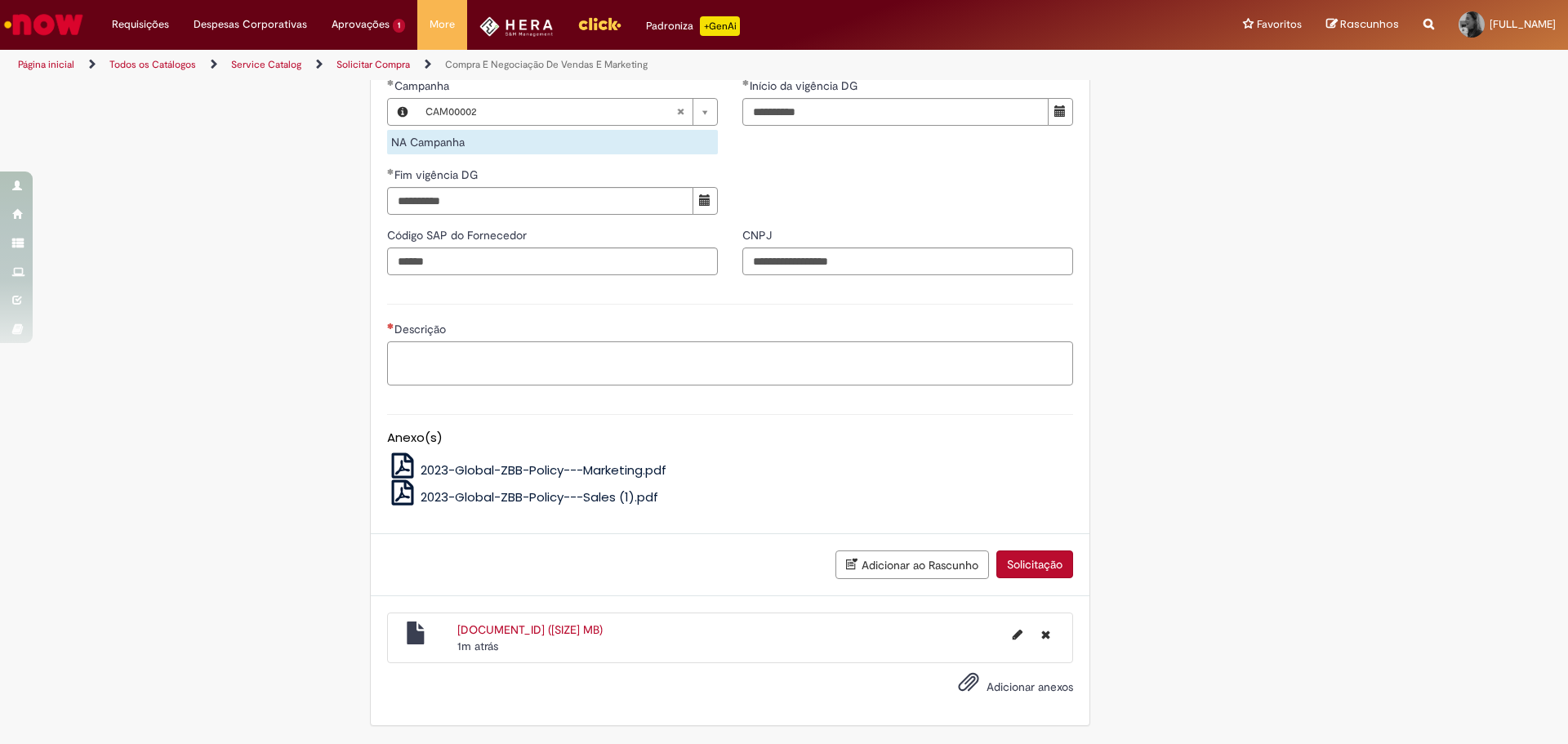 click on "Descrição" at bounding box center (730, 363) 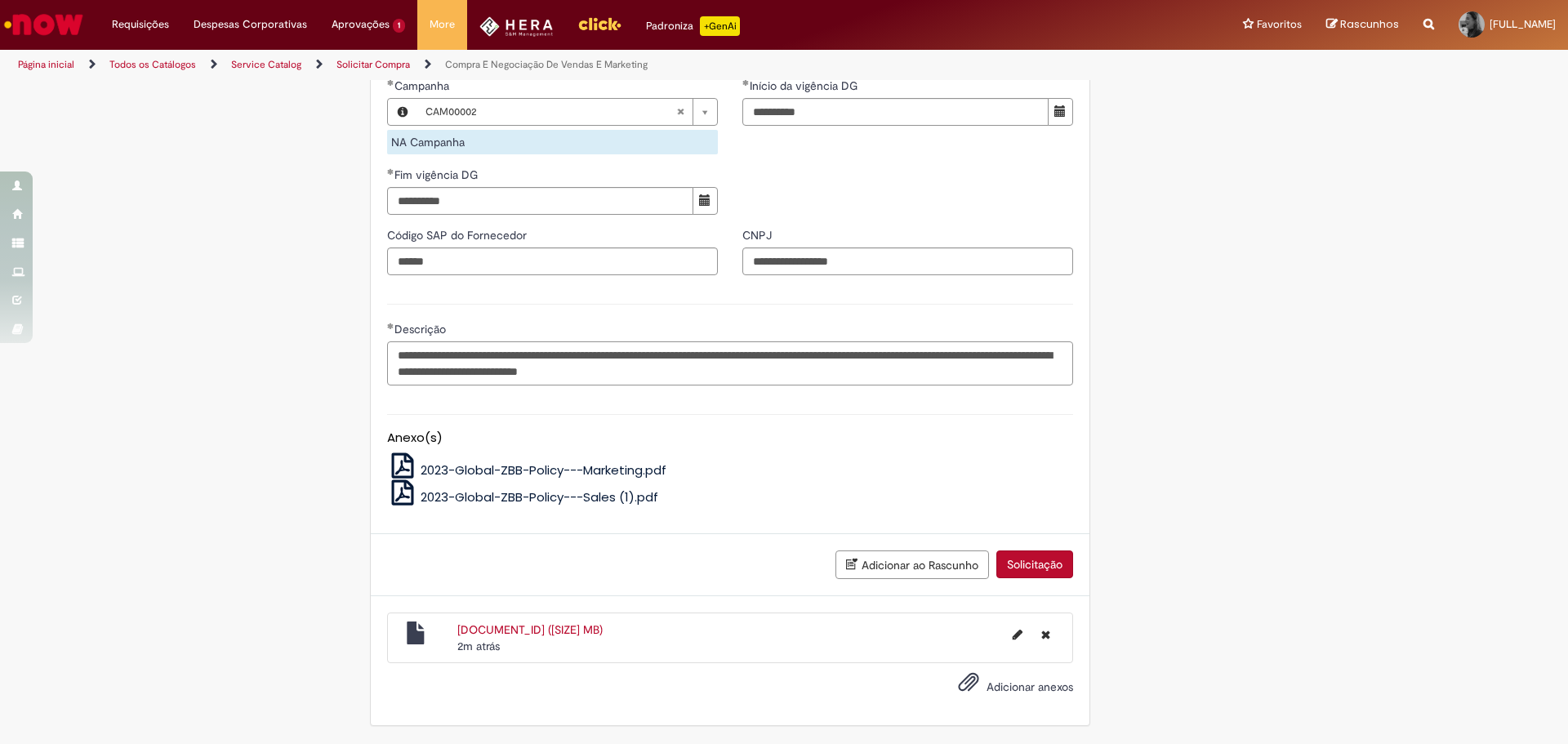 click on "**********" at bounding box center [730, 363] 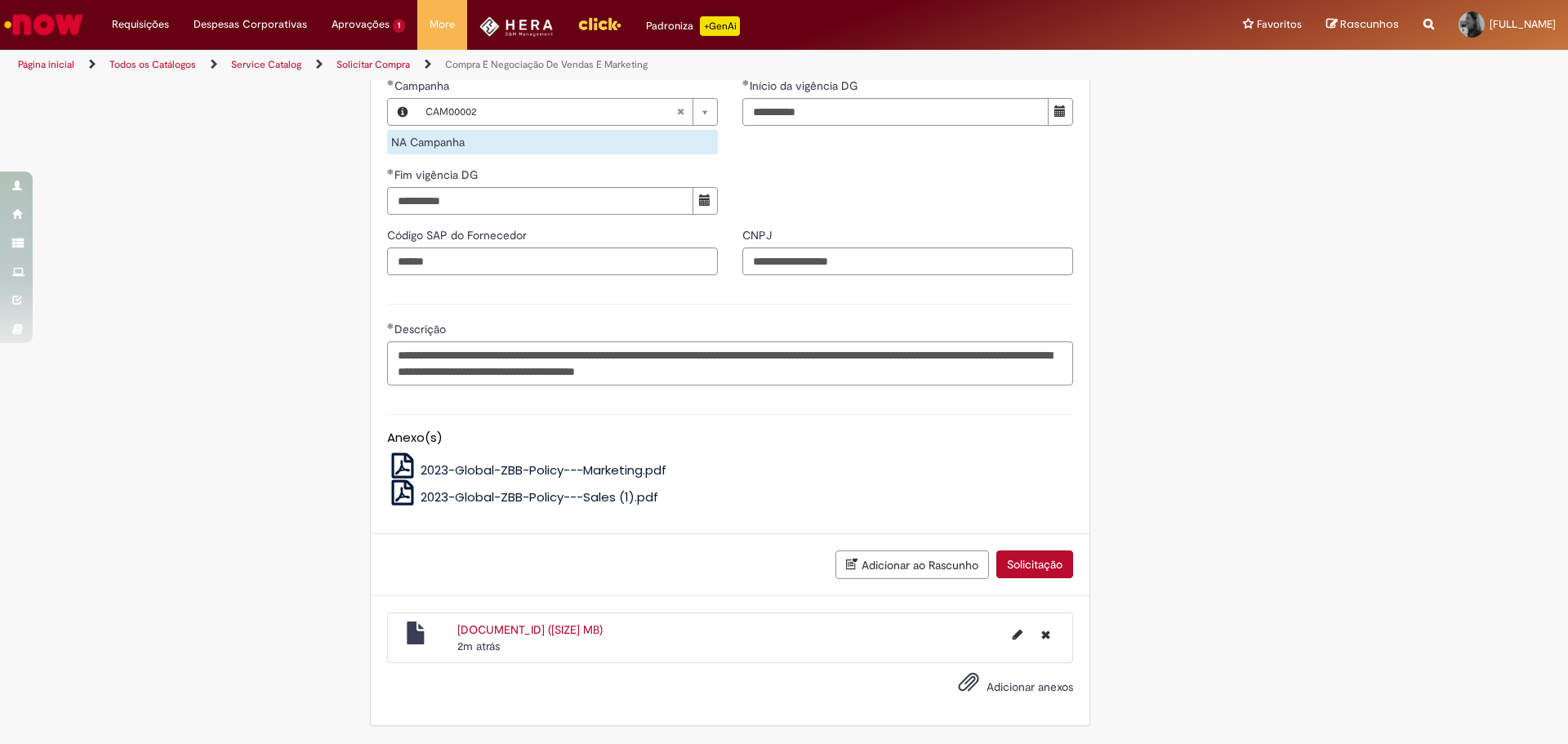 click on "**********" at bounding box center [730, 363] 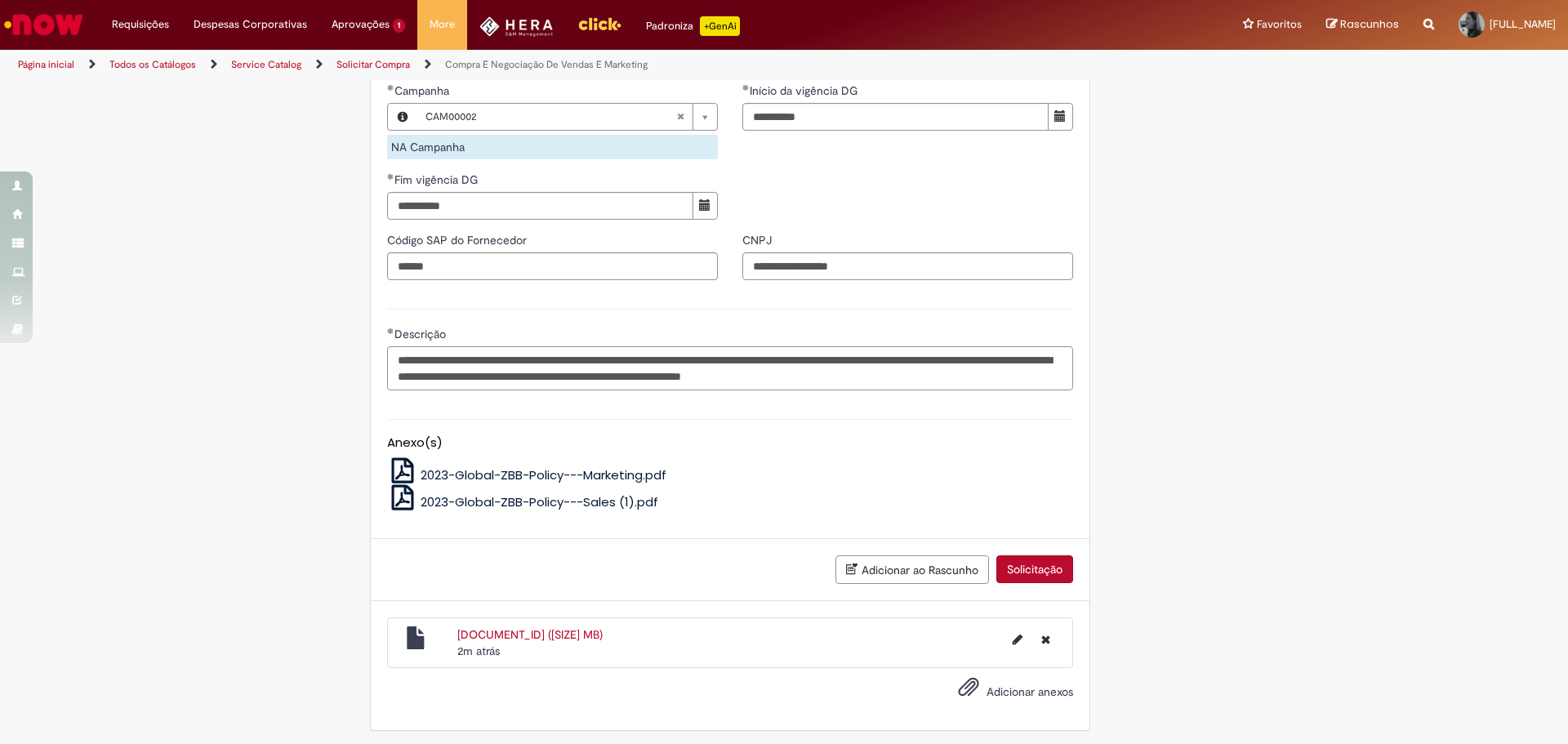 scroll, scrollTop: 1166, scrollLeft: 0, axis: vertical 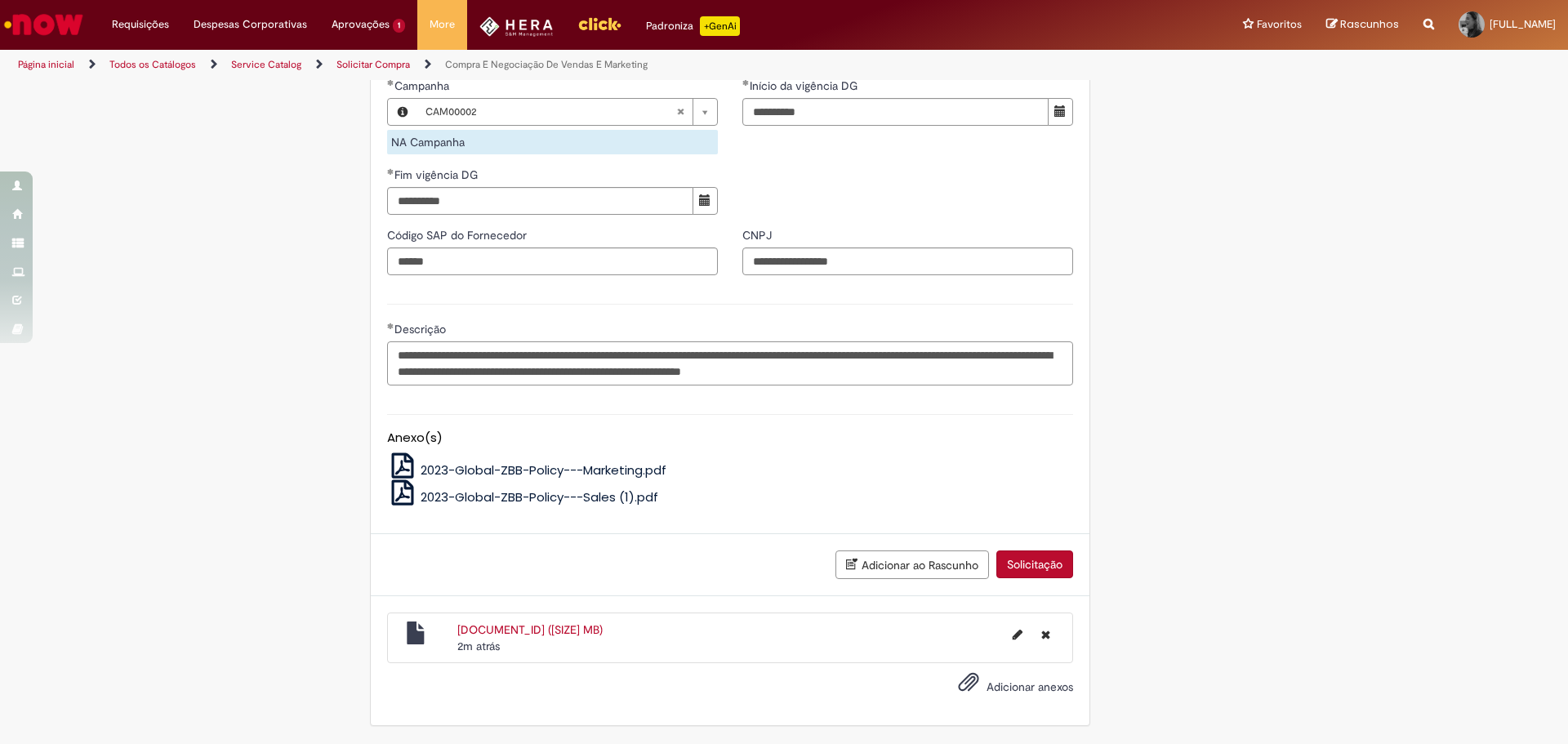 type on "**********" 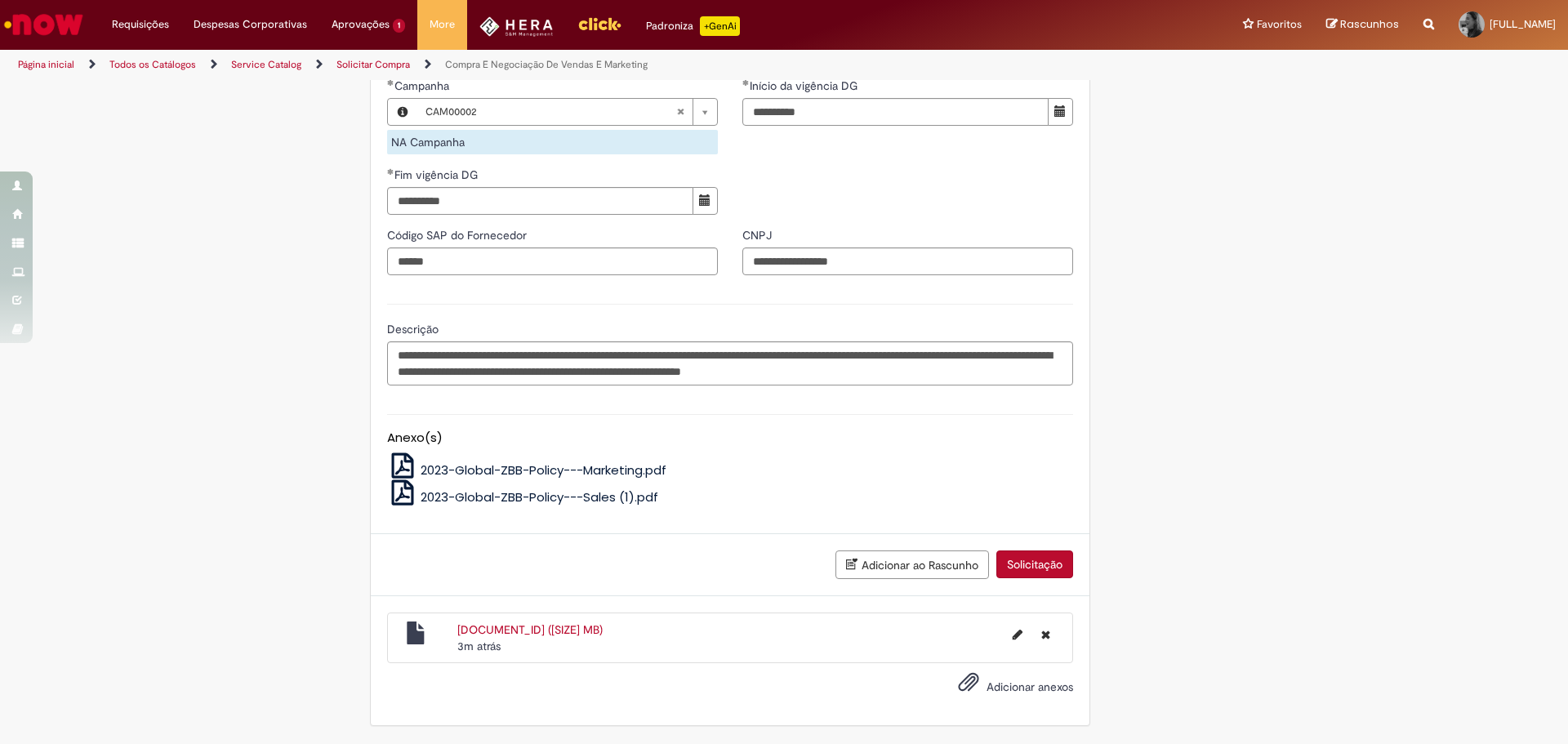 click on "Solicitação" at bounding box center (1035, 564) 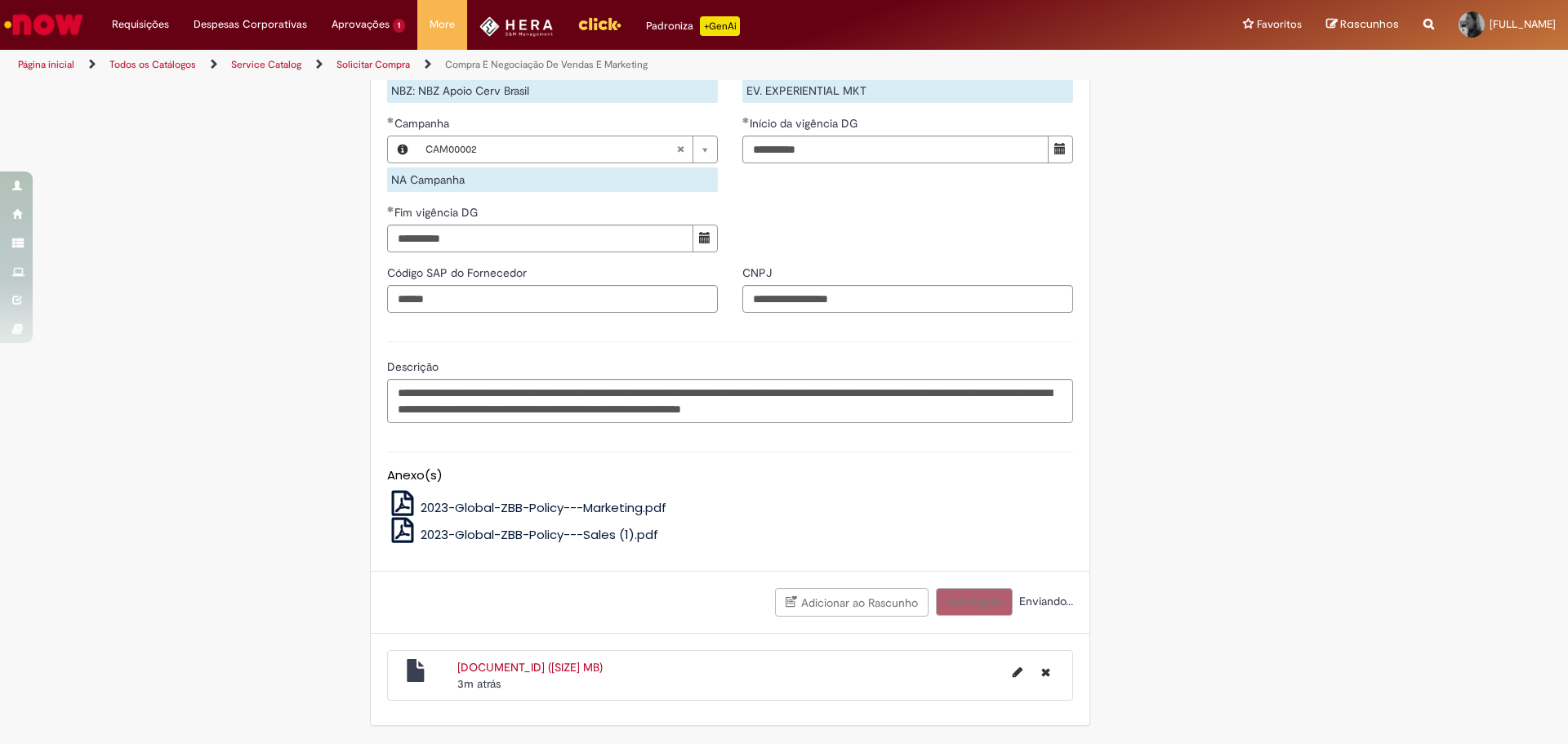 scroll, scrollTop: 1129, scrollLeft: 0, axis: vertical 